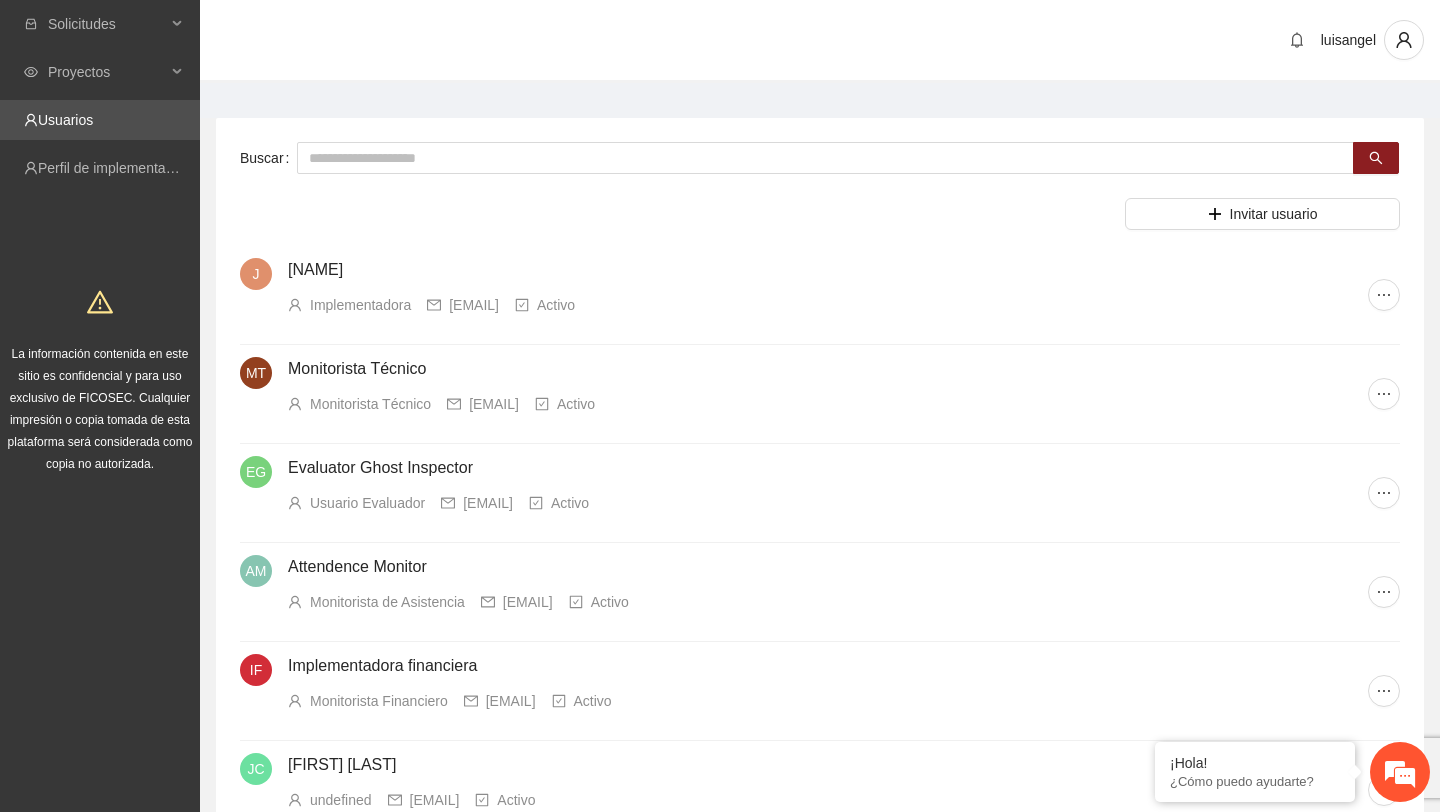scroll, scrollTop: 0, scrollLeft: 0, axis: both 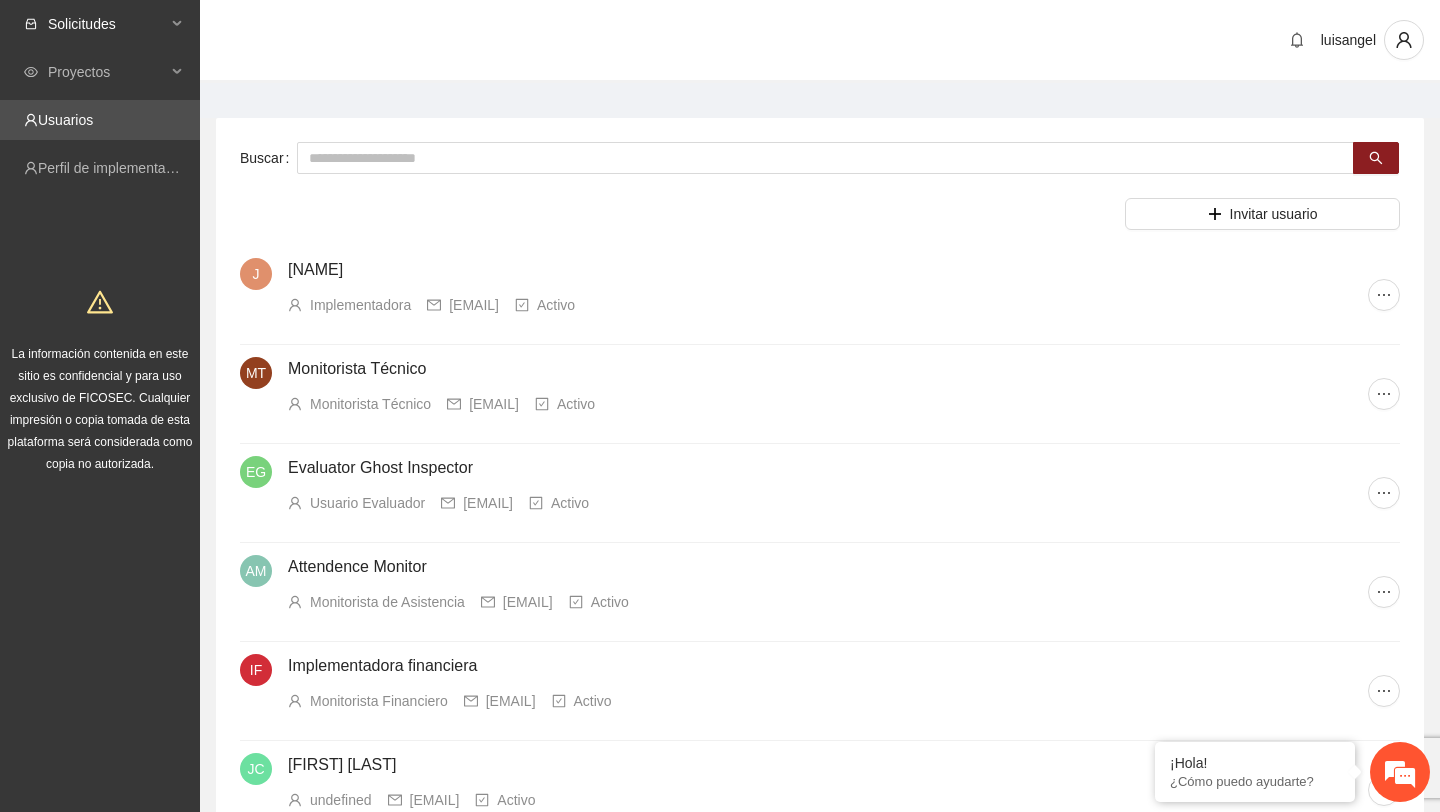 click on "Solicitudes" at bounding box center [107, 24] 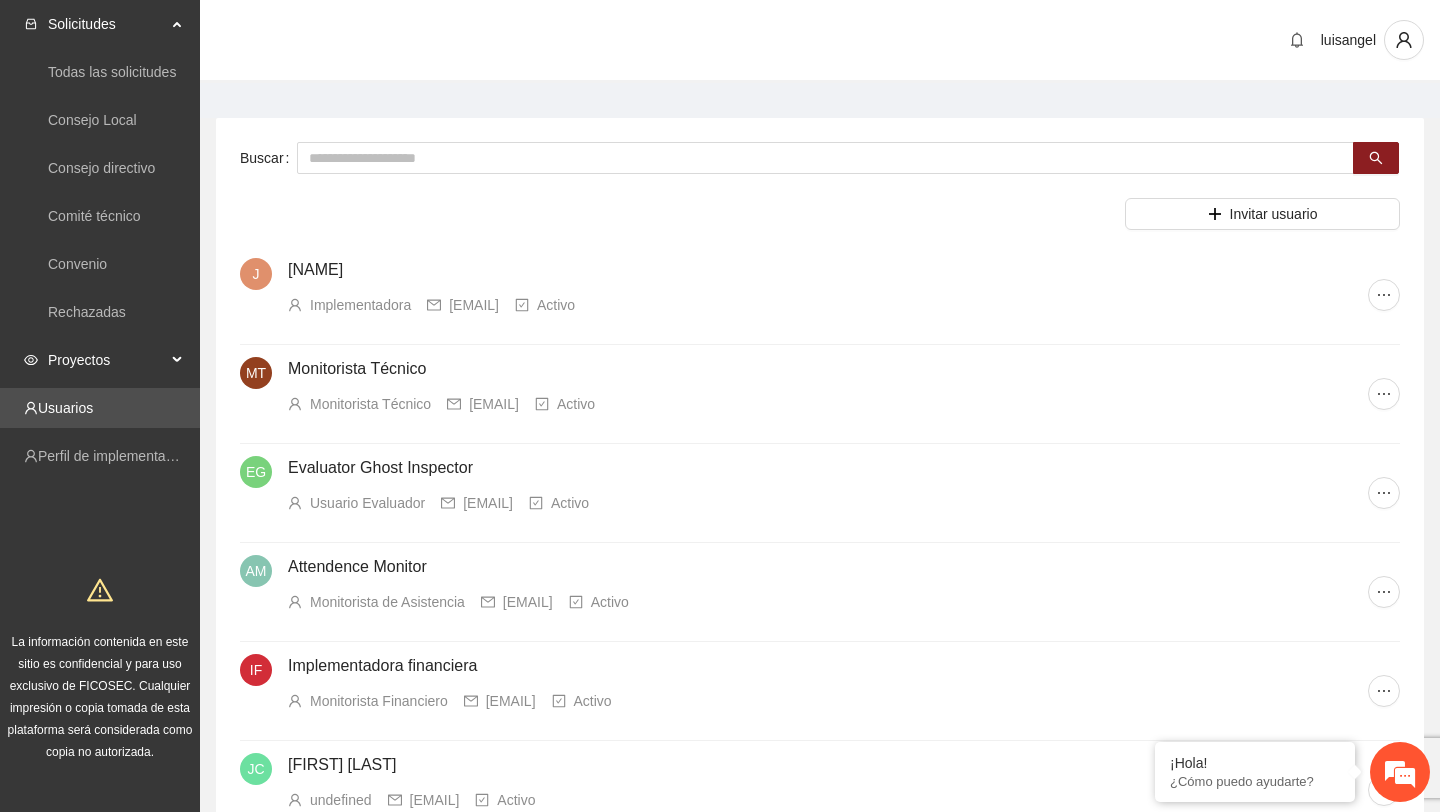 click on "Proyectos" at bounding box center [107, 360] 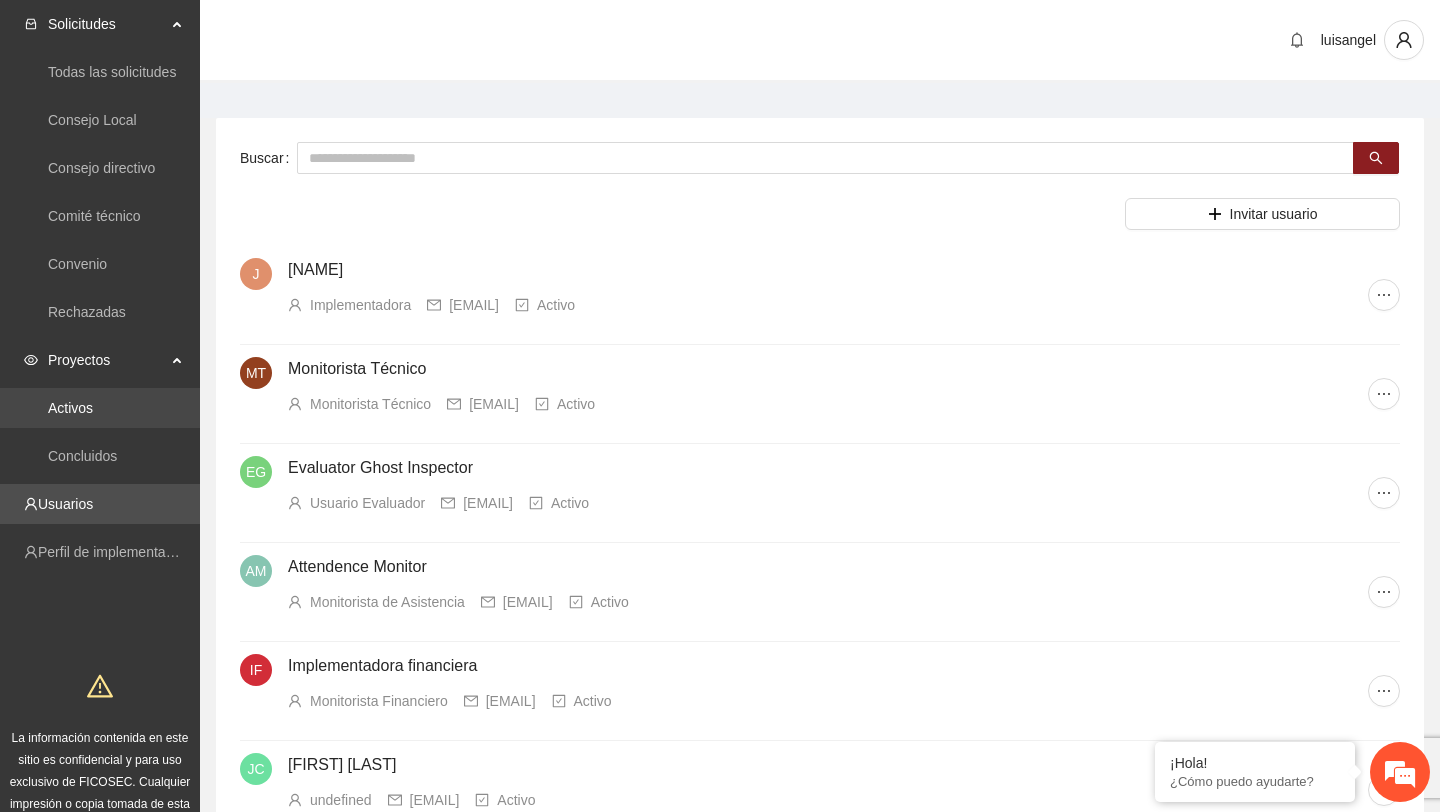 click on "Activos" at bounding box center (70, 408) 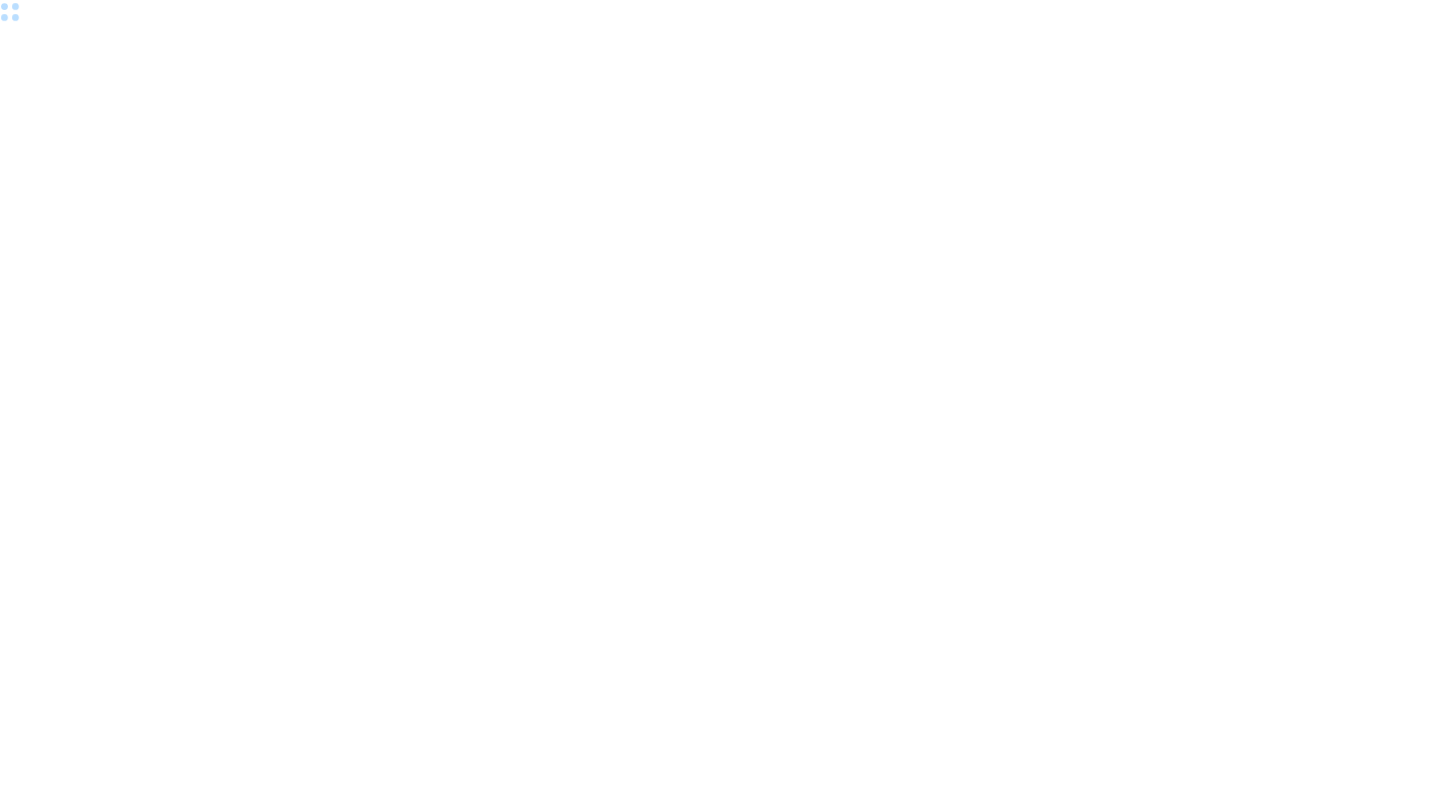 scroll, scrollTop: 0, scrollLeft: 0, axis: both 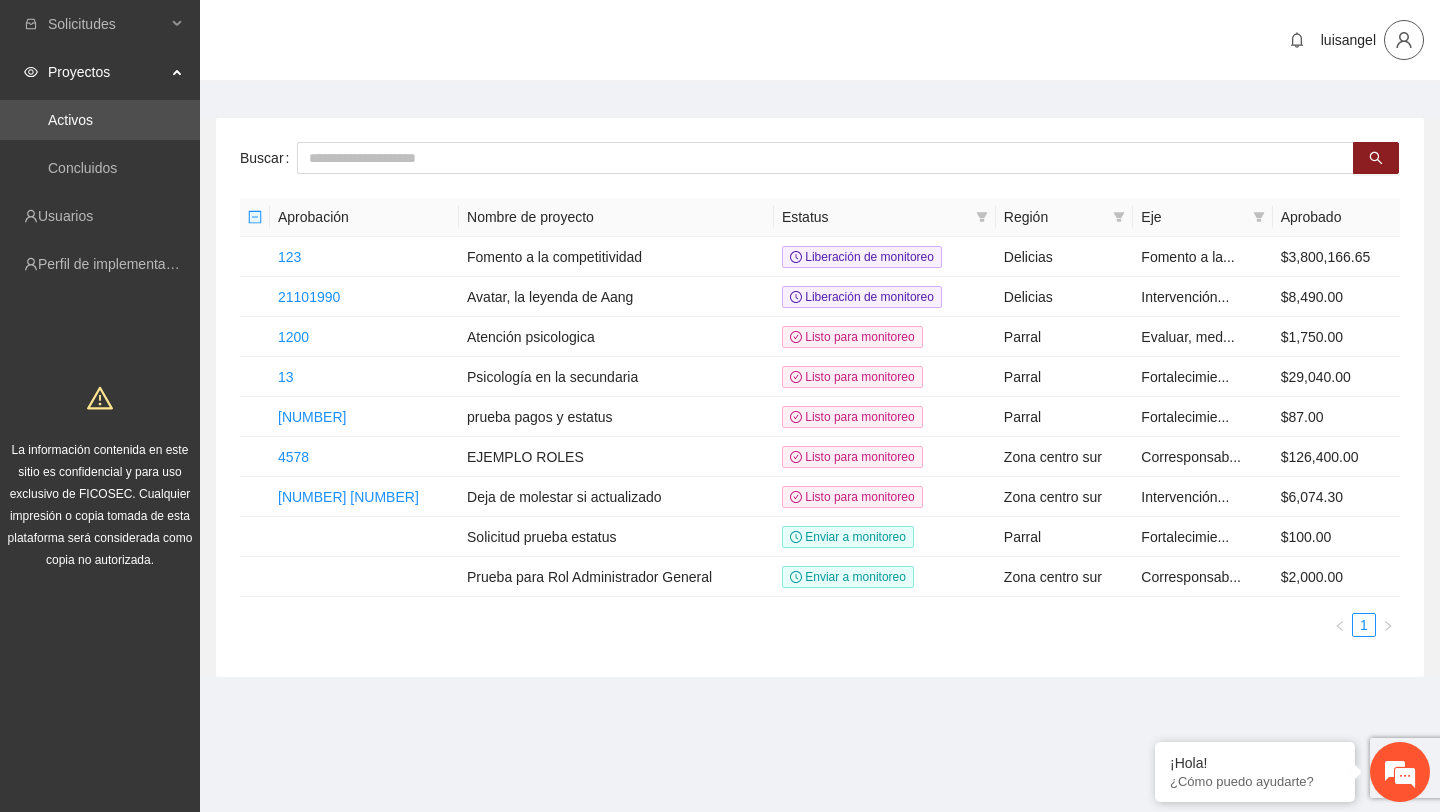 click 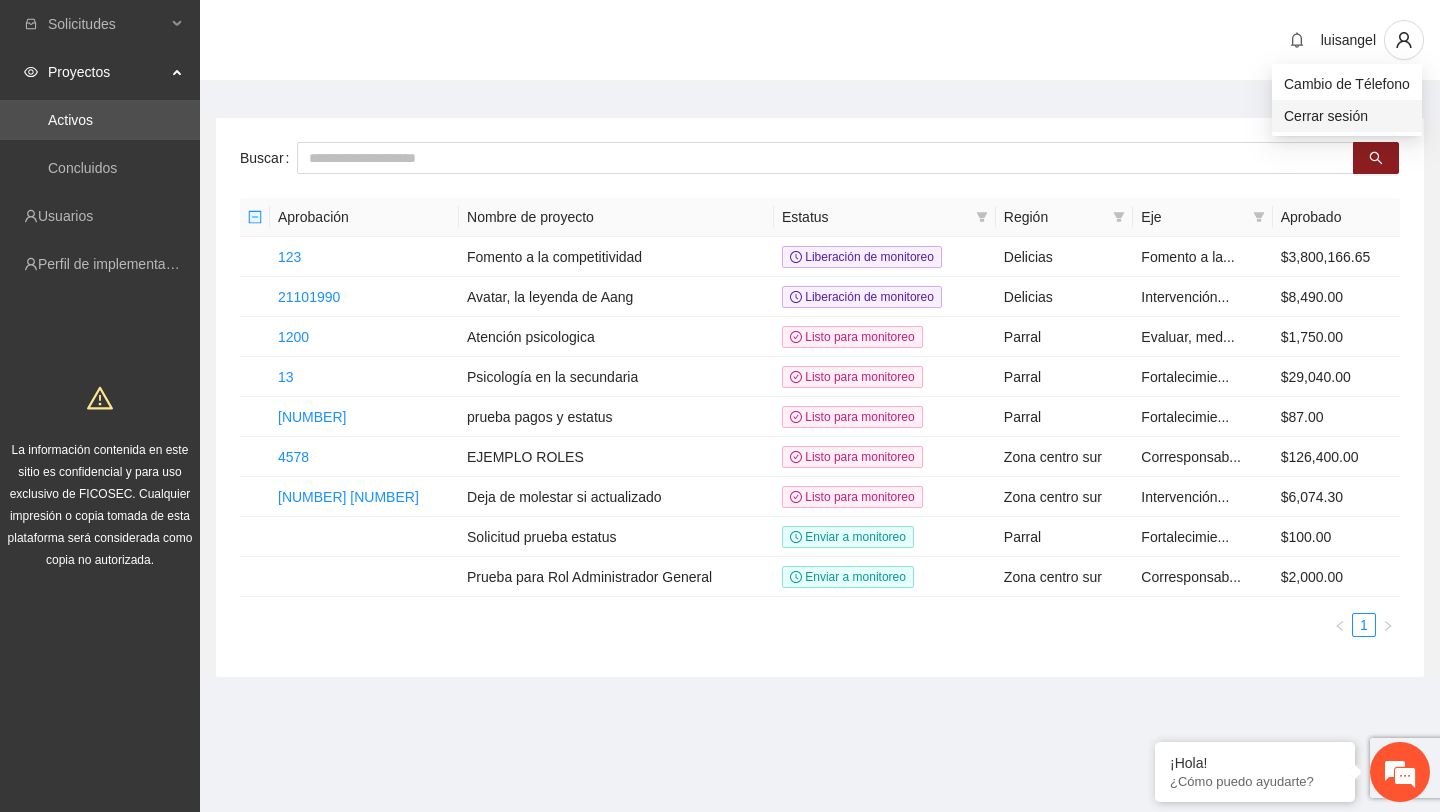 click on "Cerrar sesión" at bounding box center (1347, 116) 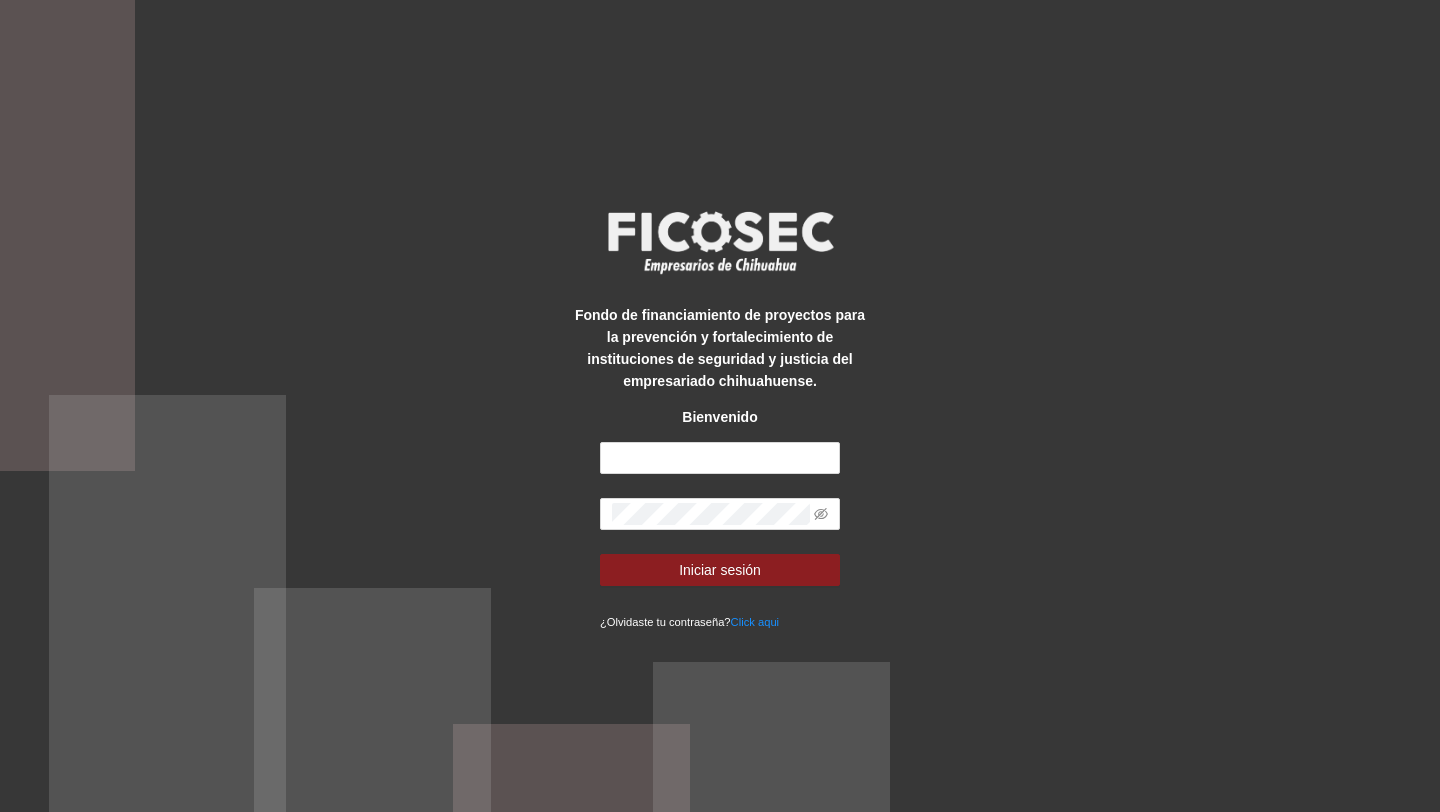 scroll, scrollTop: 0, scrollLeft: 0, axis: both 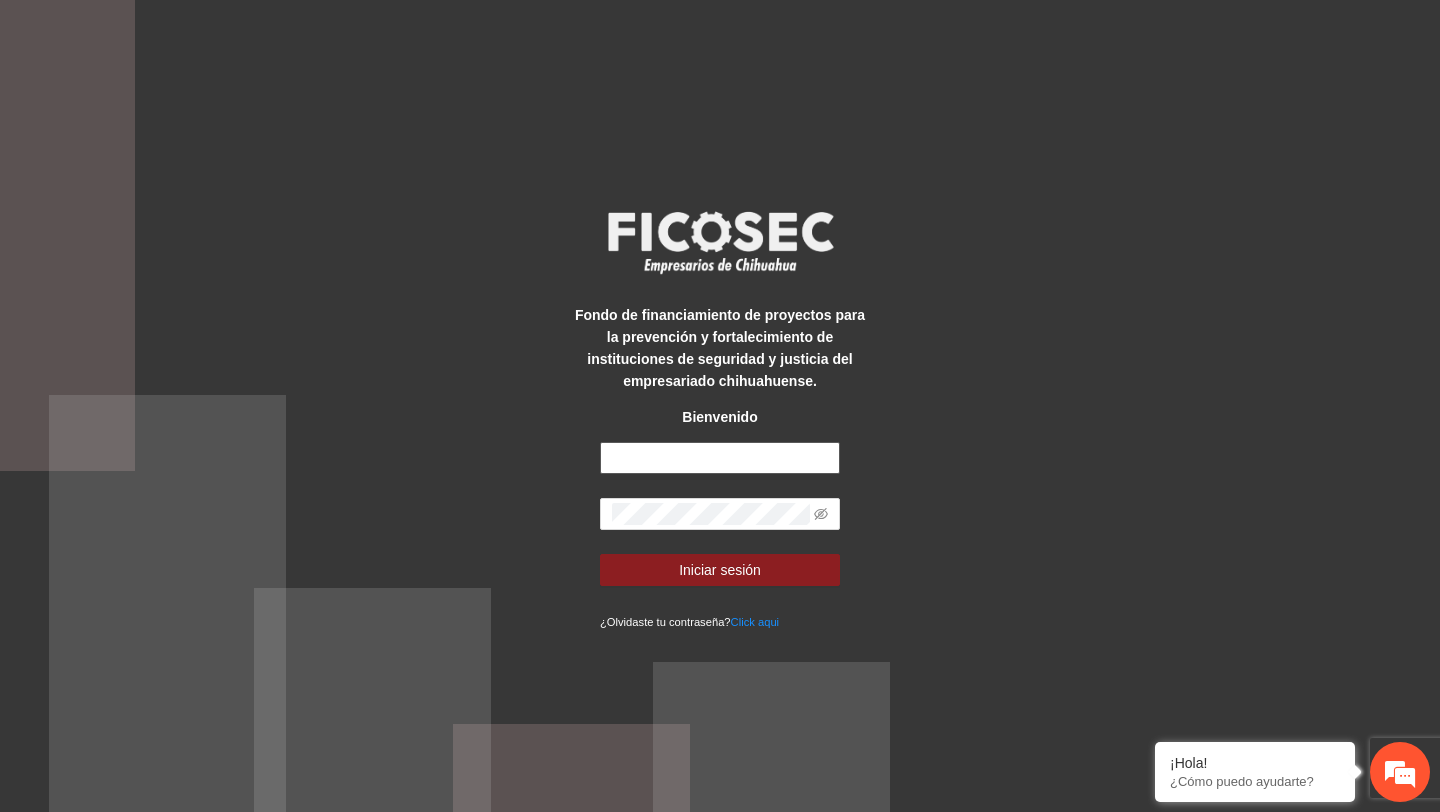 click at bounding box center [720, 458] 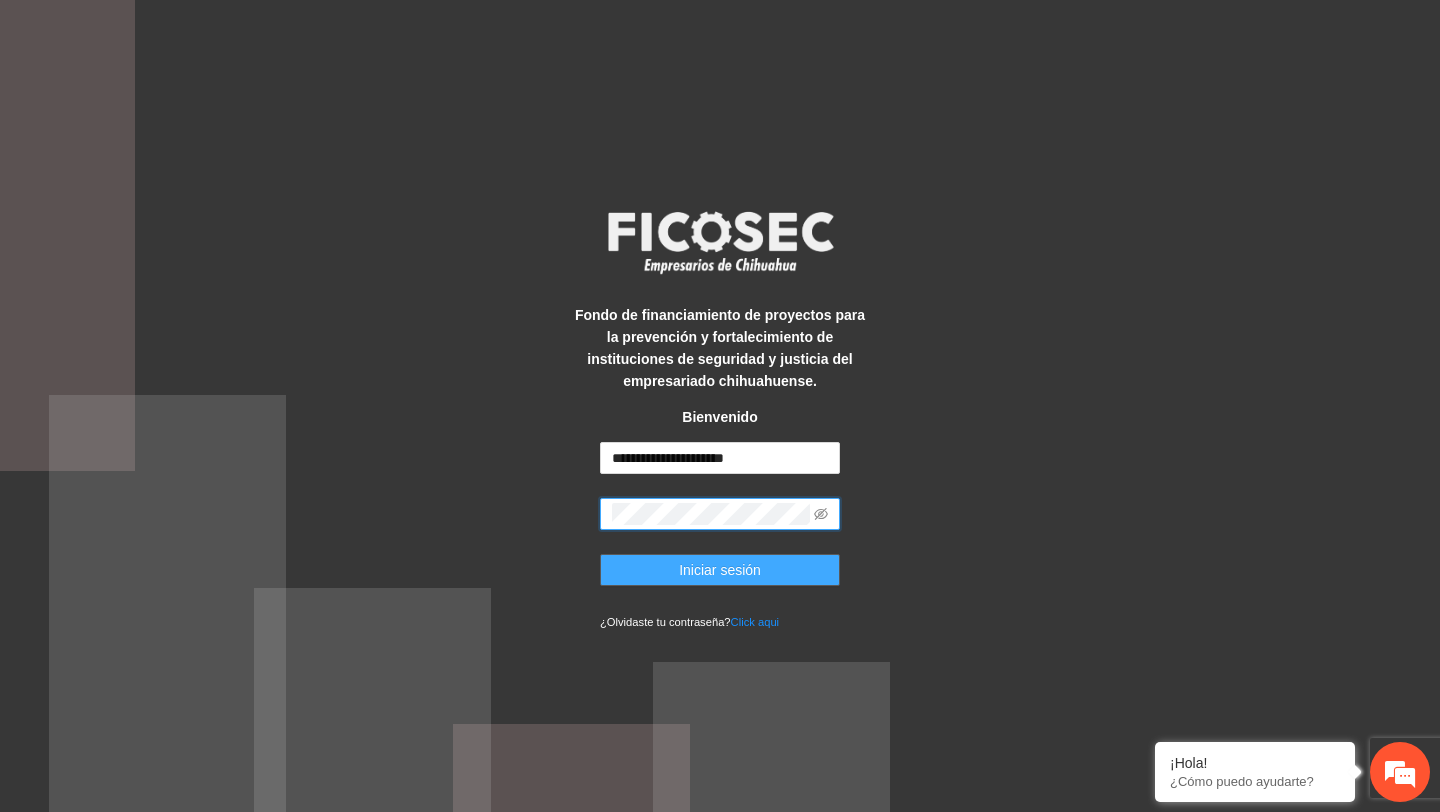 click on "Iniciar sesión" at bounding box center [720, 570] 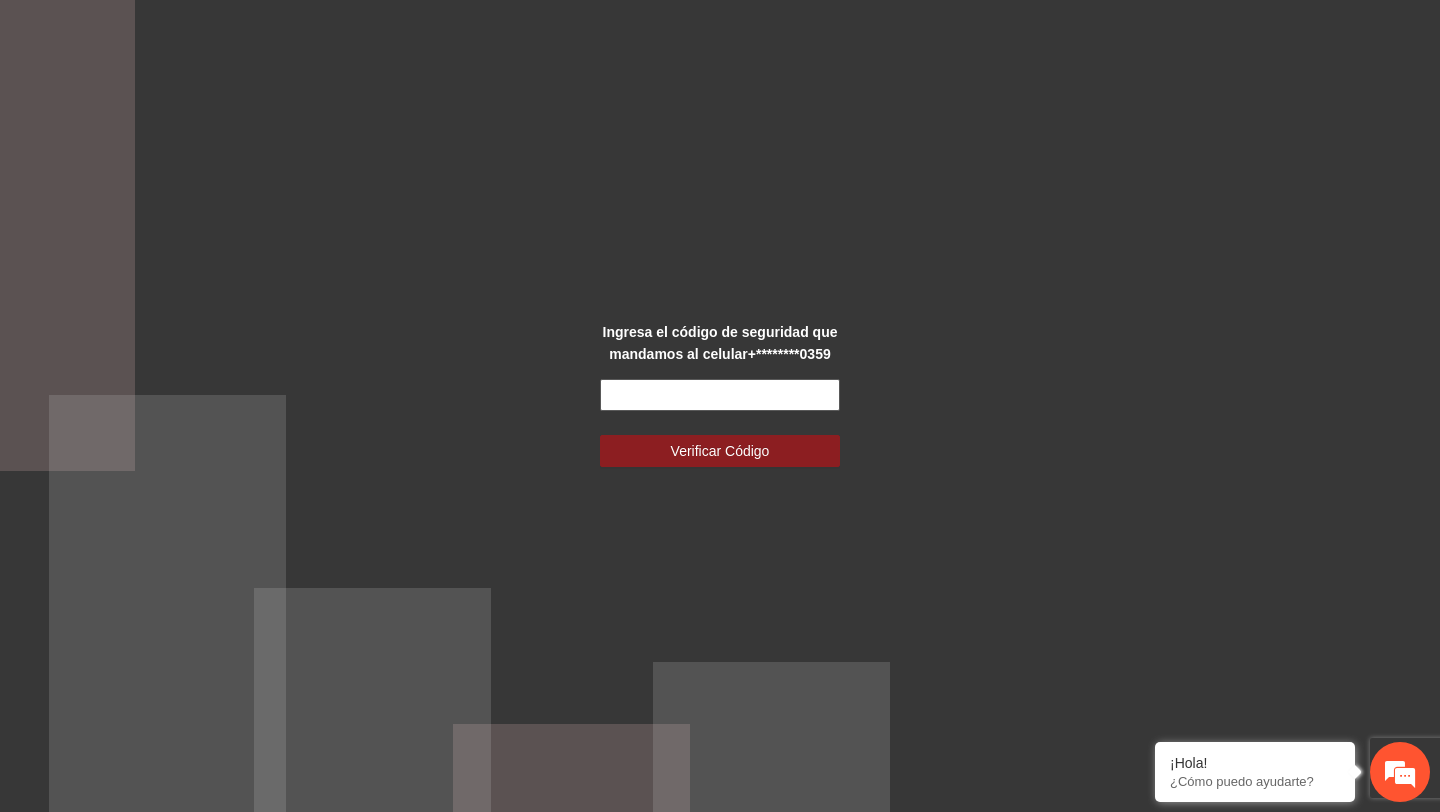 click at bounding box center (720, 395) 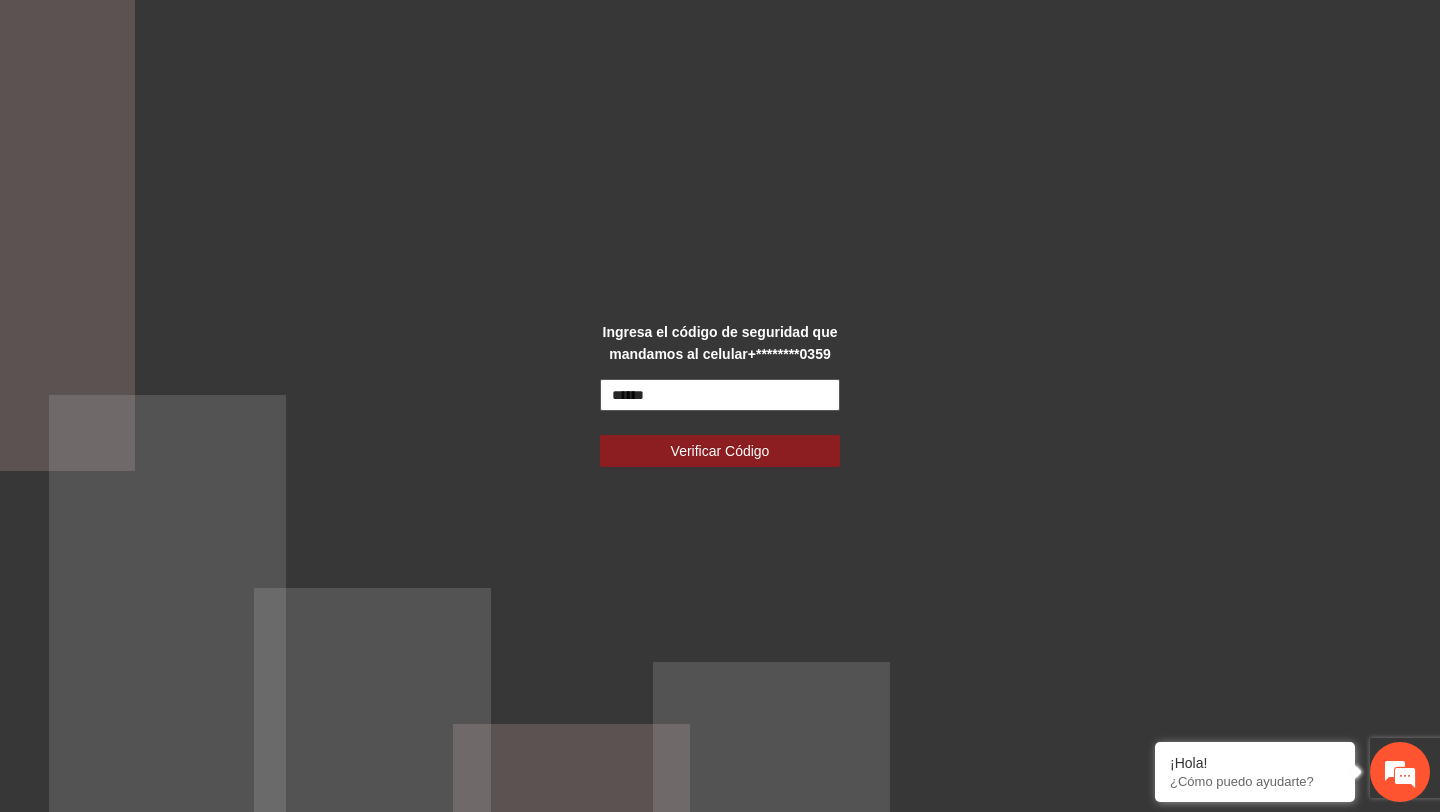 type on "******" 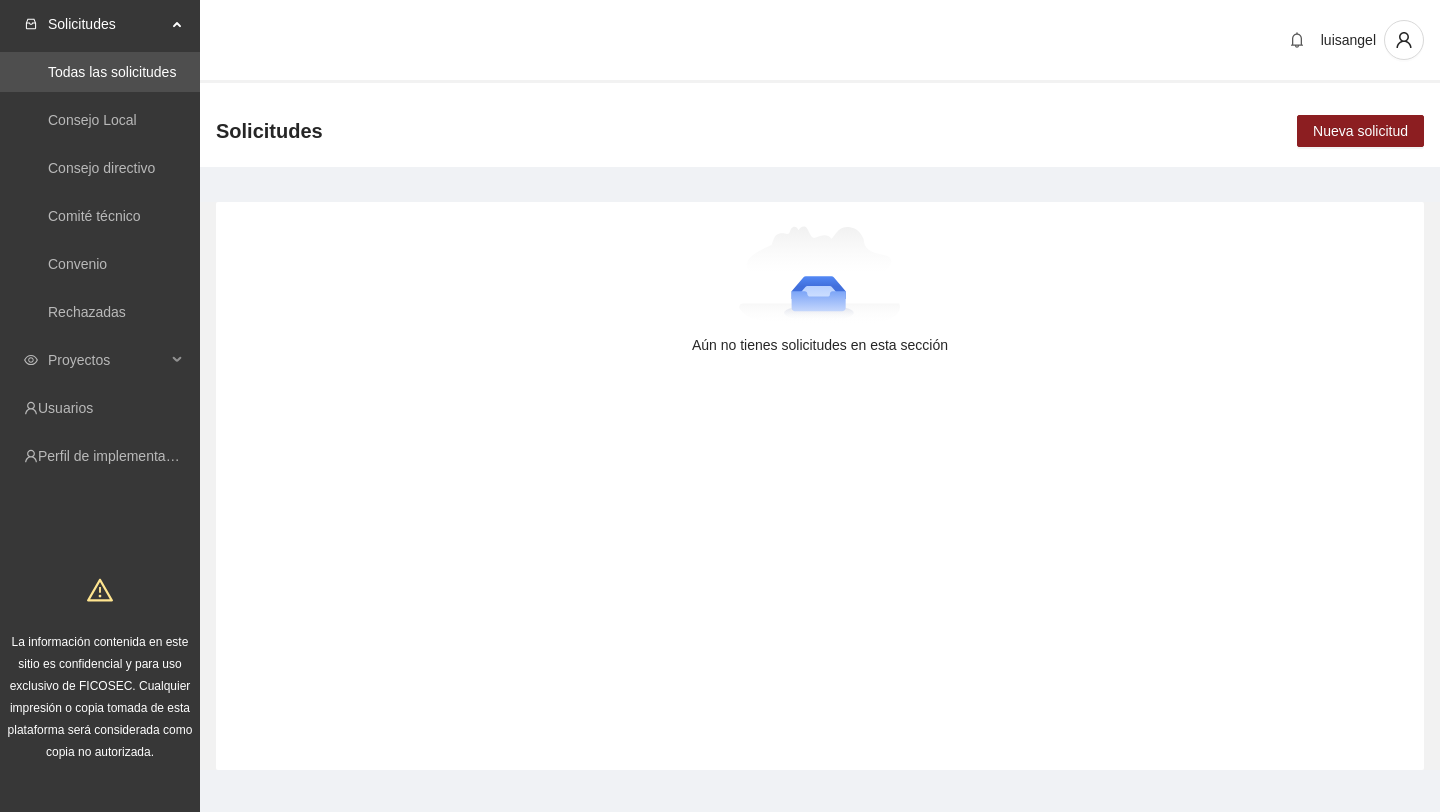 scroll, scrollTop: 0, scrollLeft: 0, axis: both 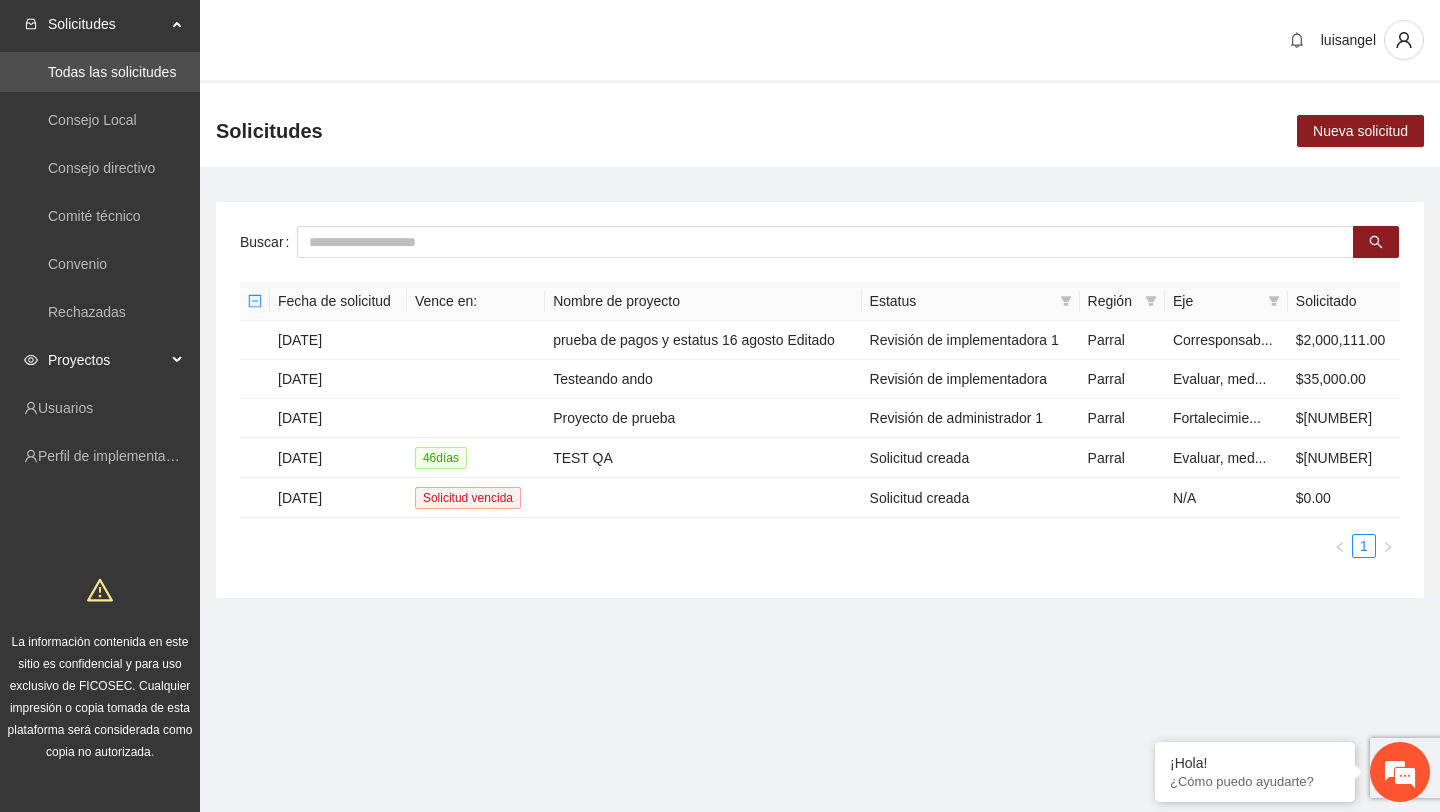 click on "Proyectos" at bounding box center [107, 360] 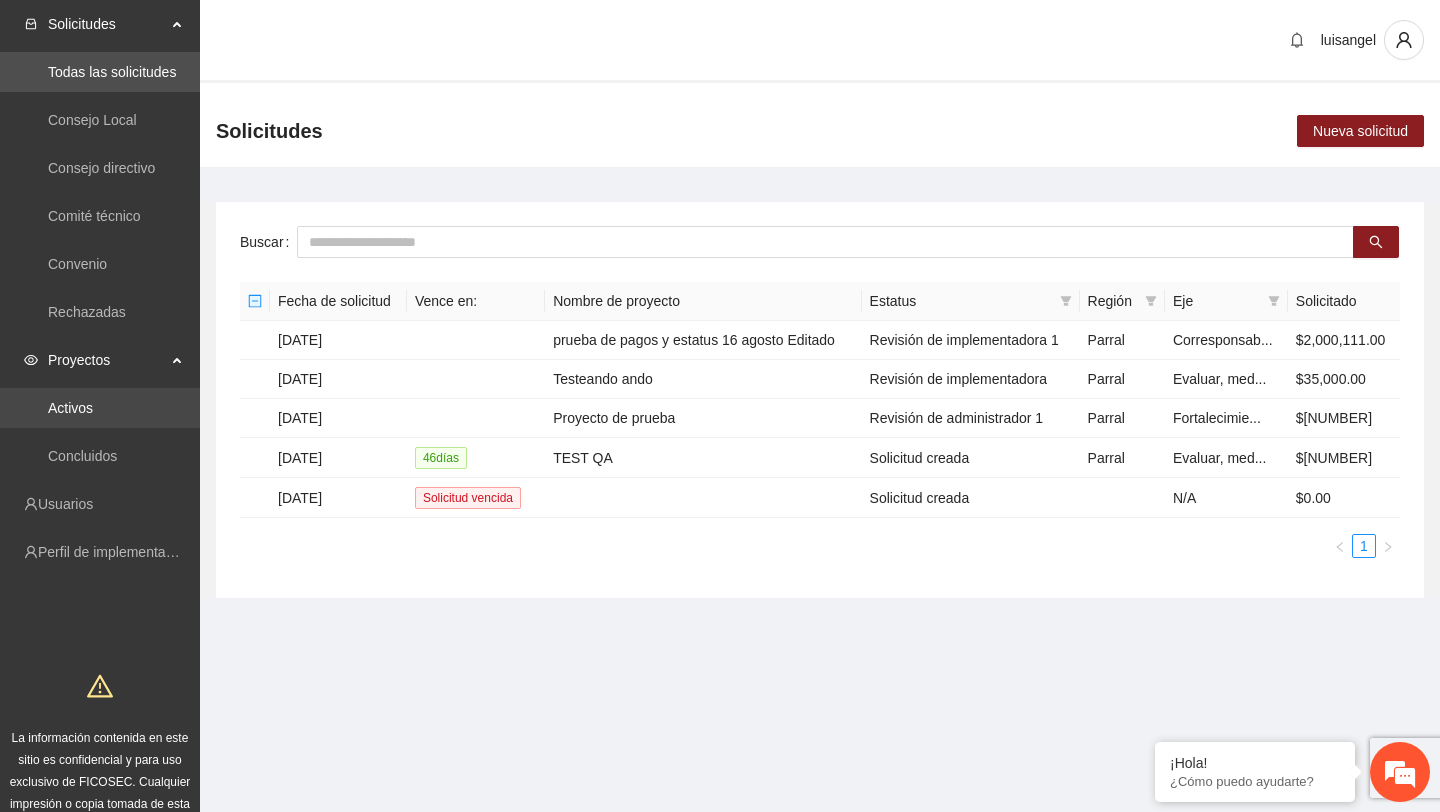 click on "Activos" at bounding box center [70, 408] 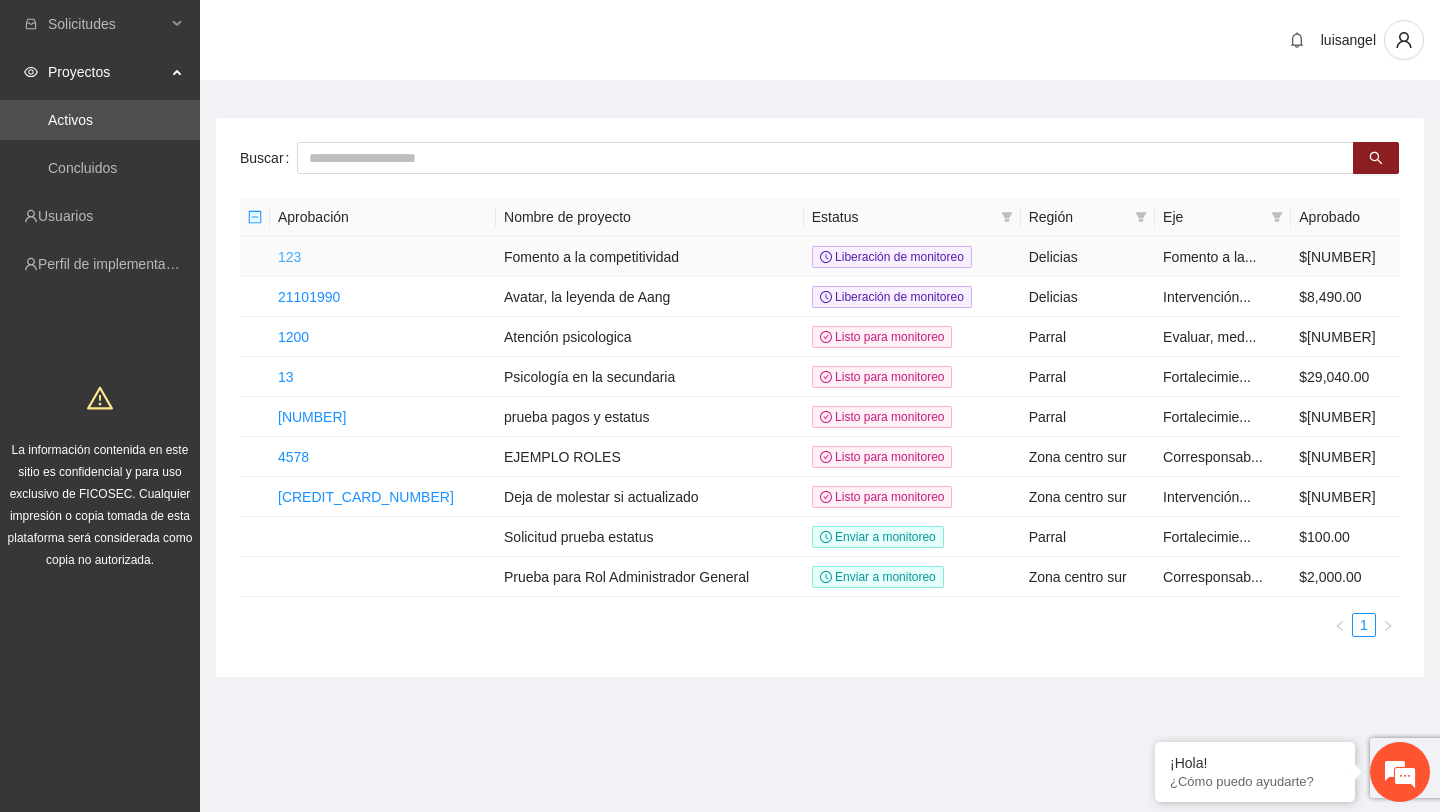 click on "123" at bounding box center (289, 257) 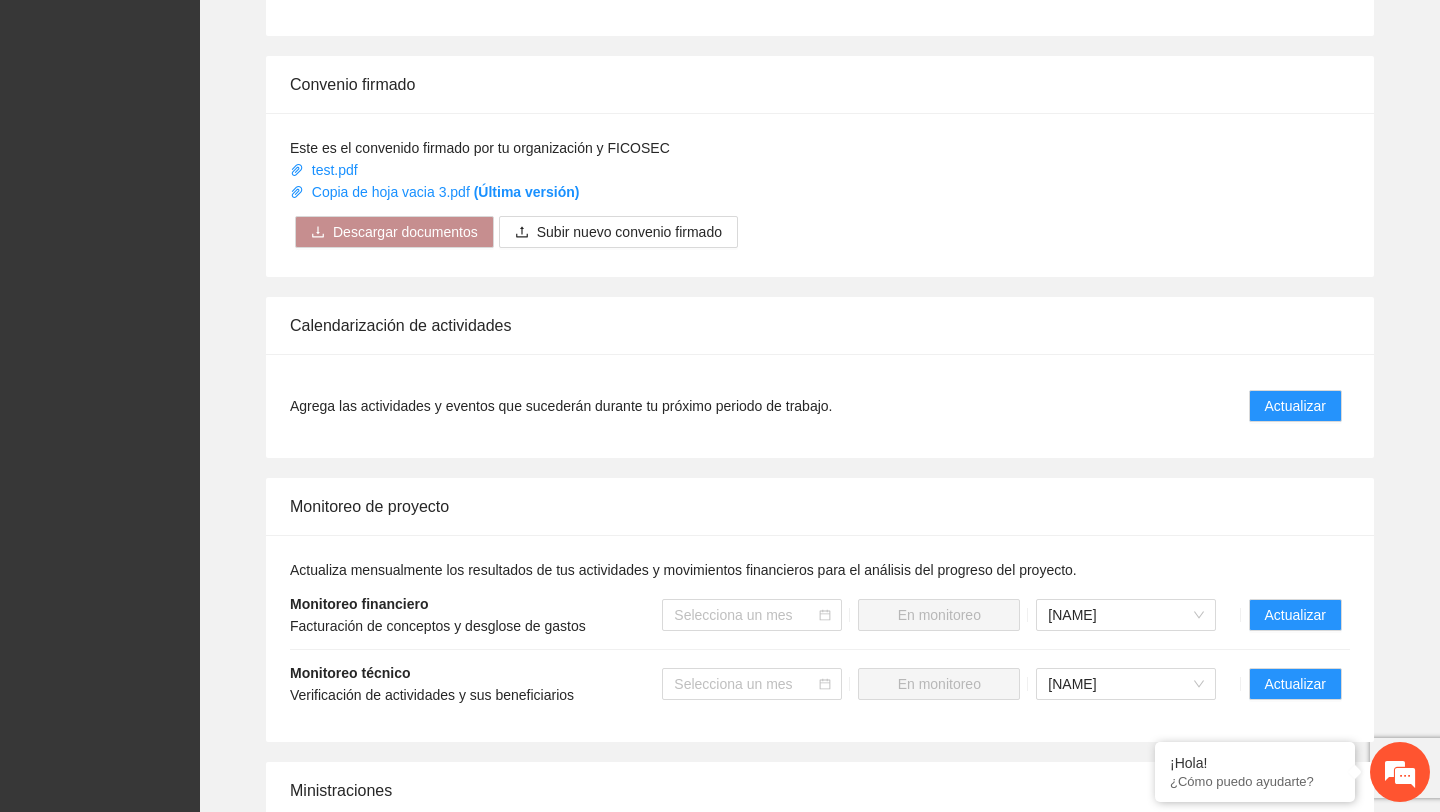 scroll, scrollTop: 1129, scrollLeft: 0, axis: vertical 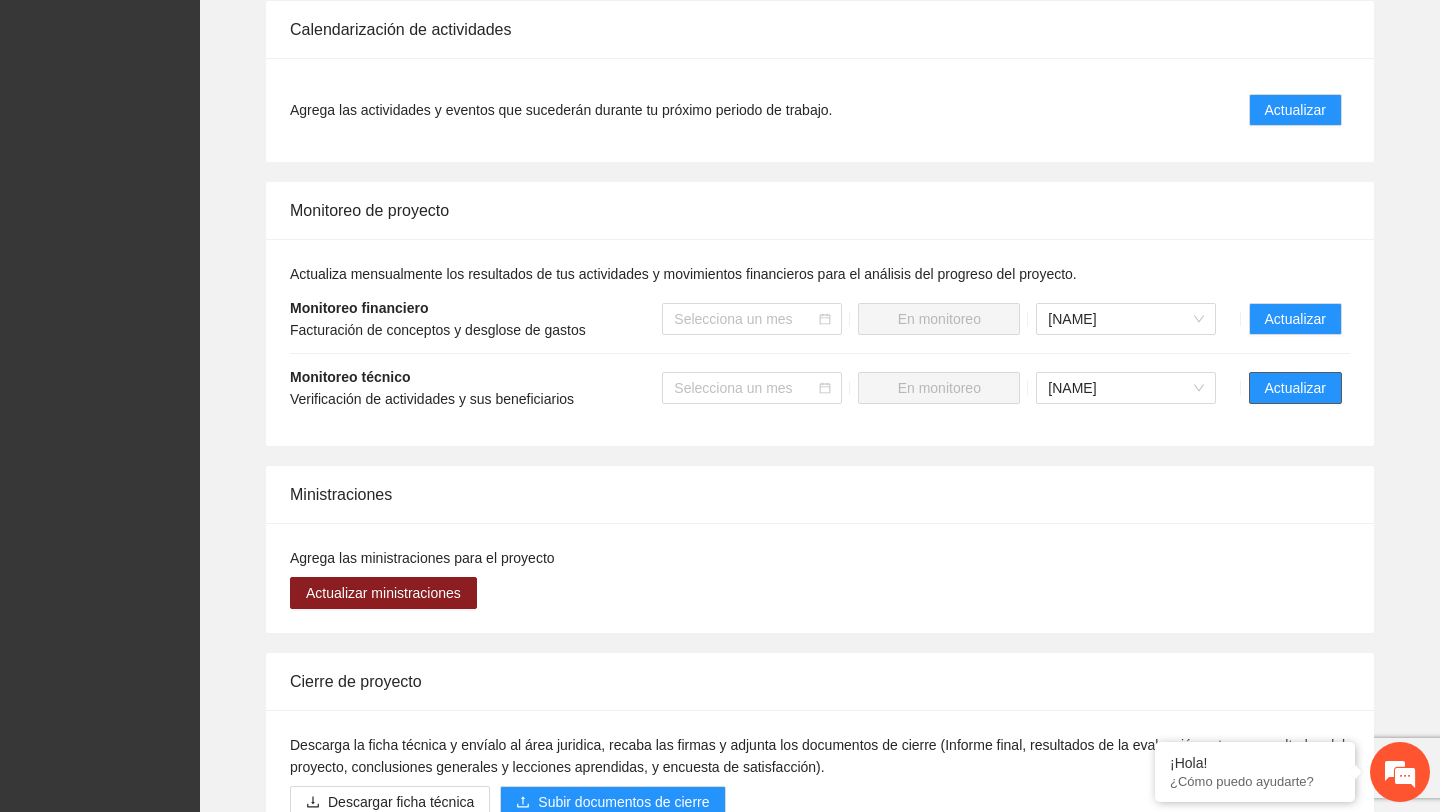 click on "Actualizar" at bounding box center [1295, 388] 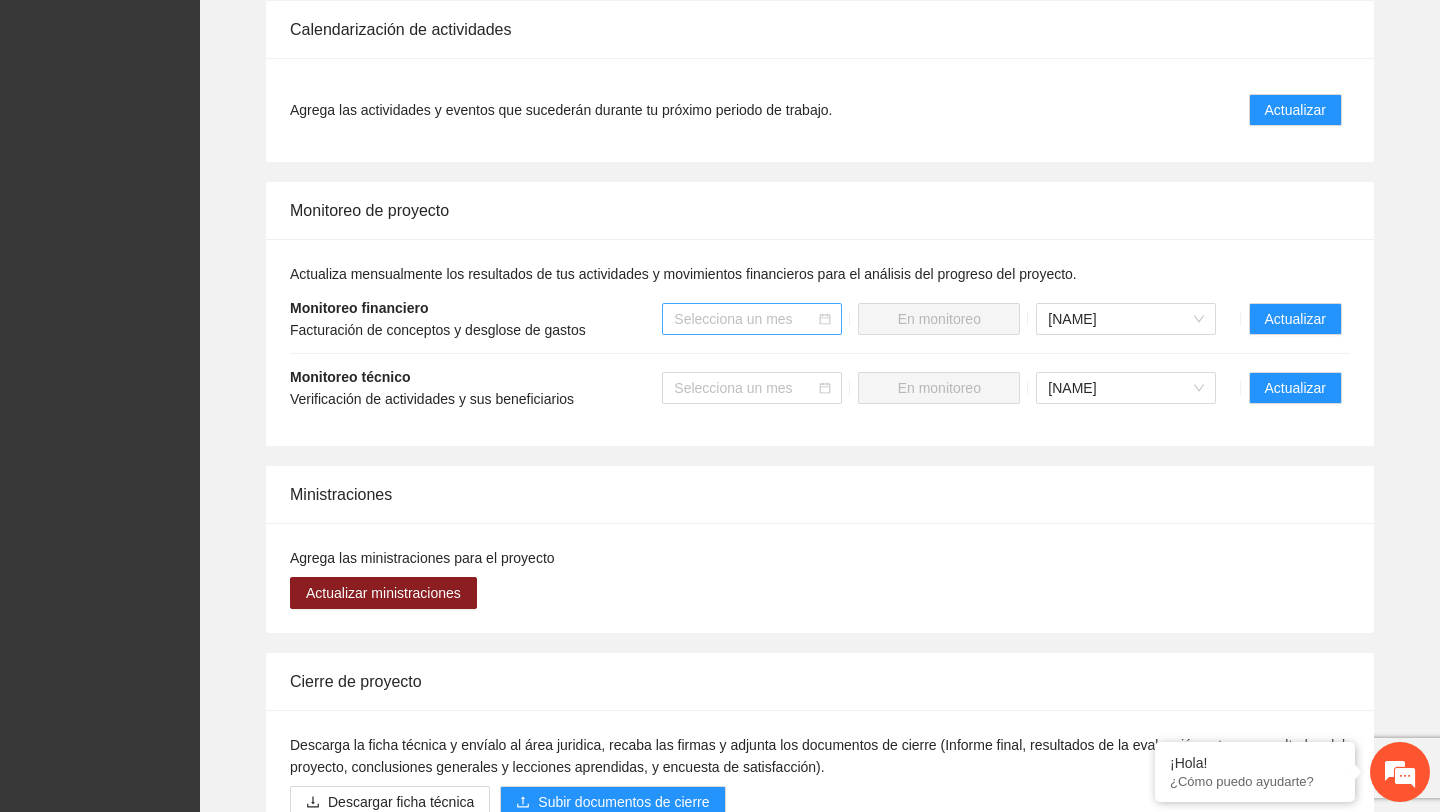 scroll, scrollTop: 0, scrollLeft: 0, axis: both 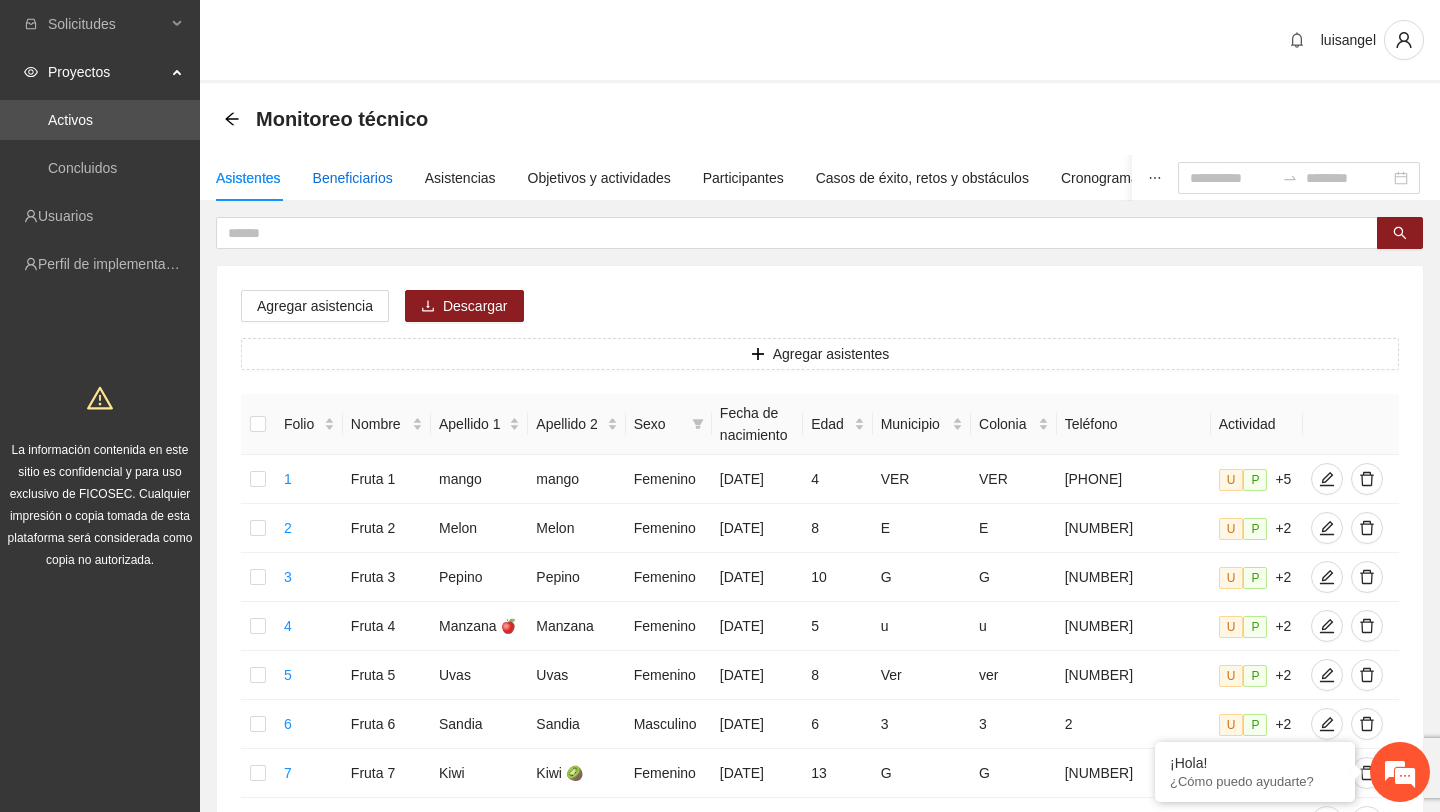 click on "Beneficiarios" at bounding box center (353, 178) 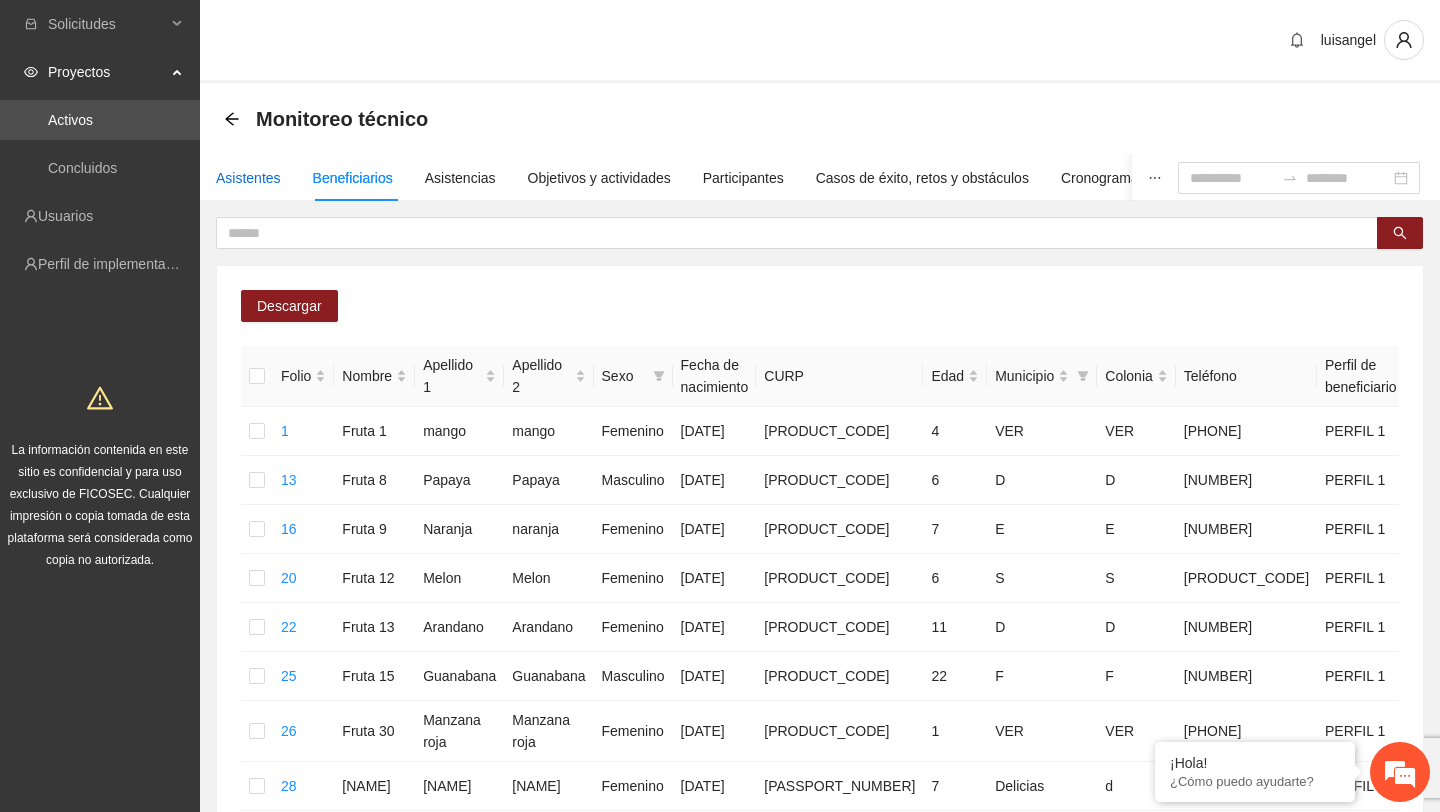 click on "Asistentes" at bounding box center [248, 178] 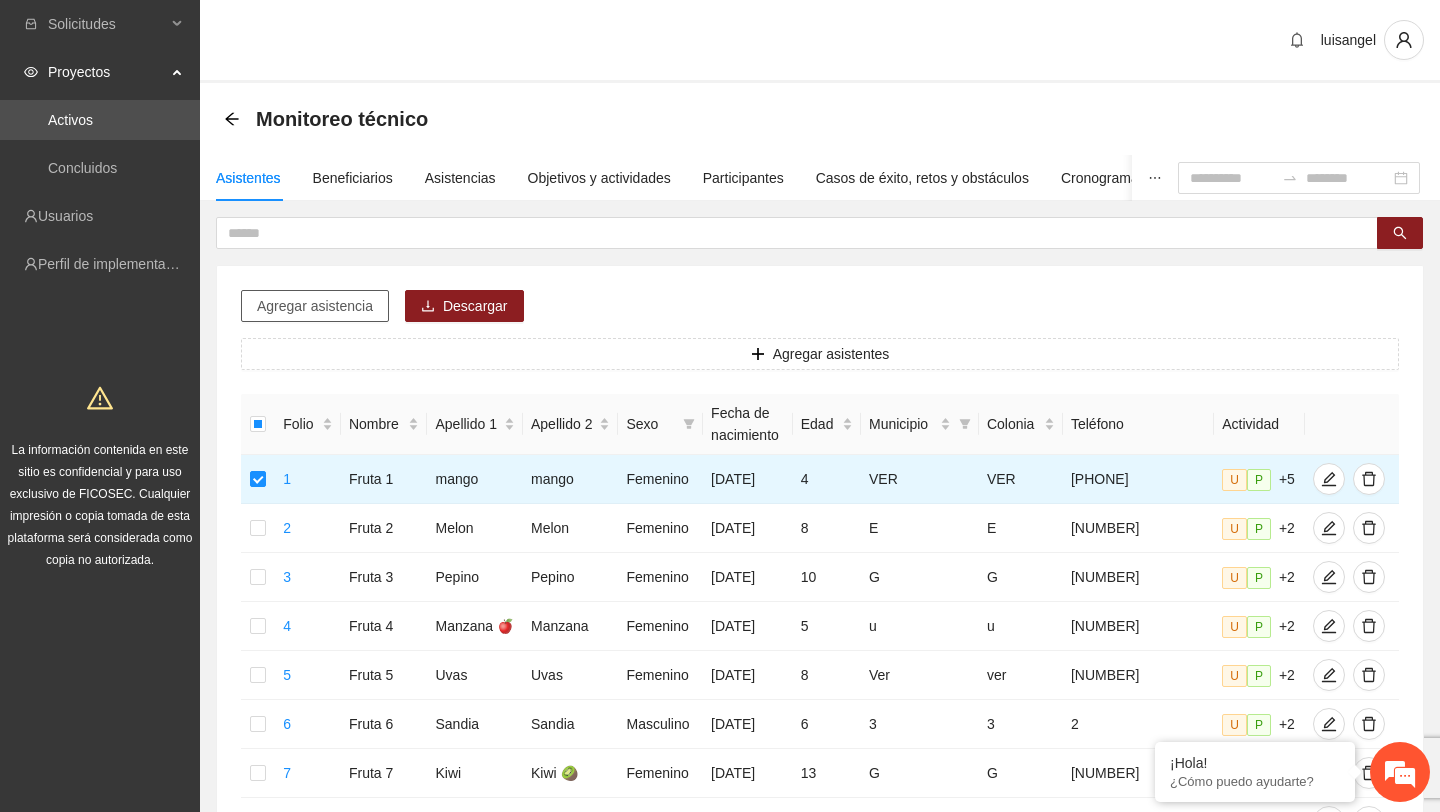click on "Agregar asistencia" at bounding box center [315, 306] 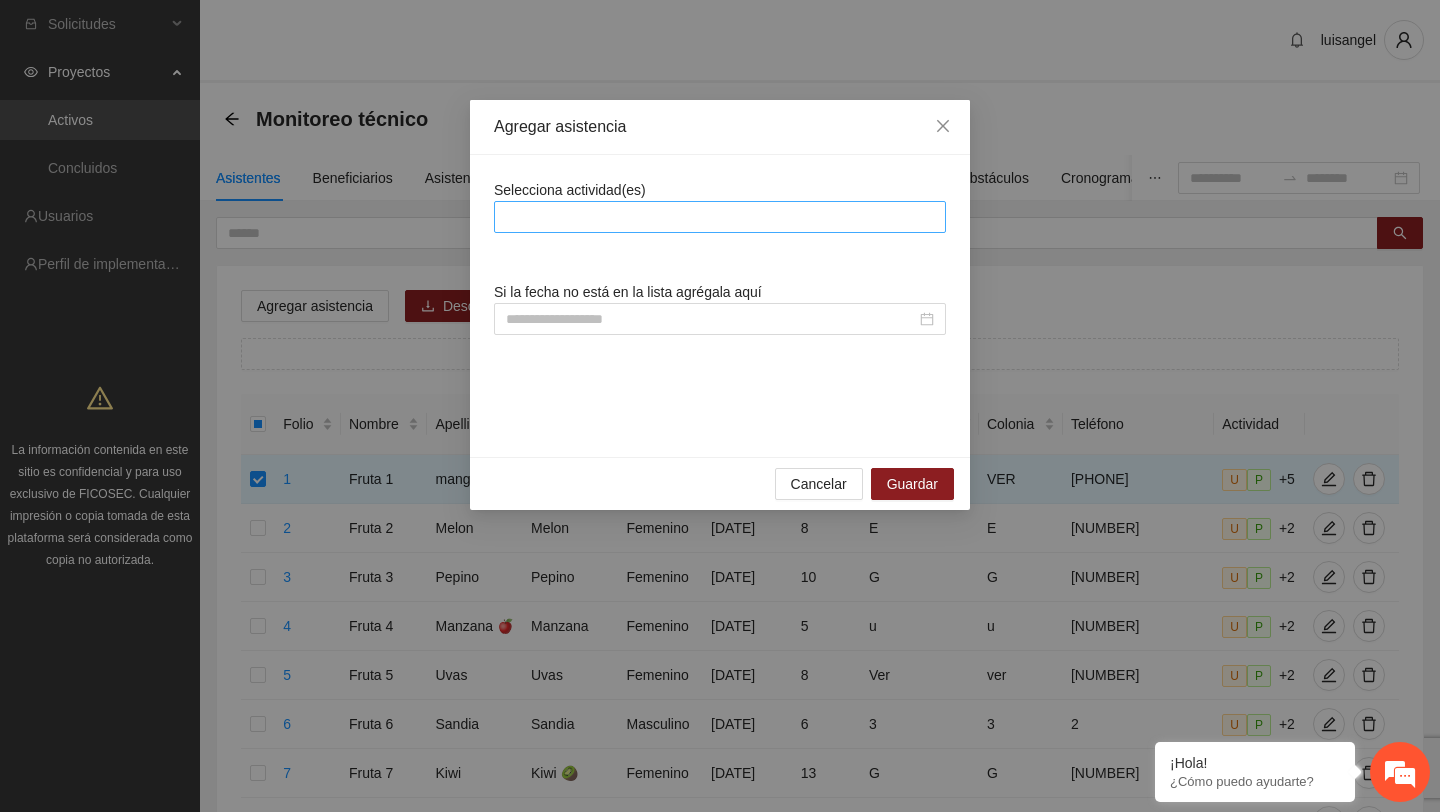 click at bounding box center (720, 217) 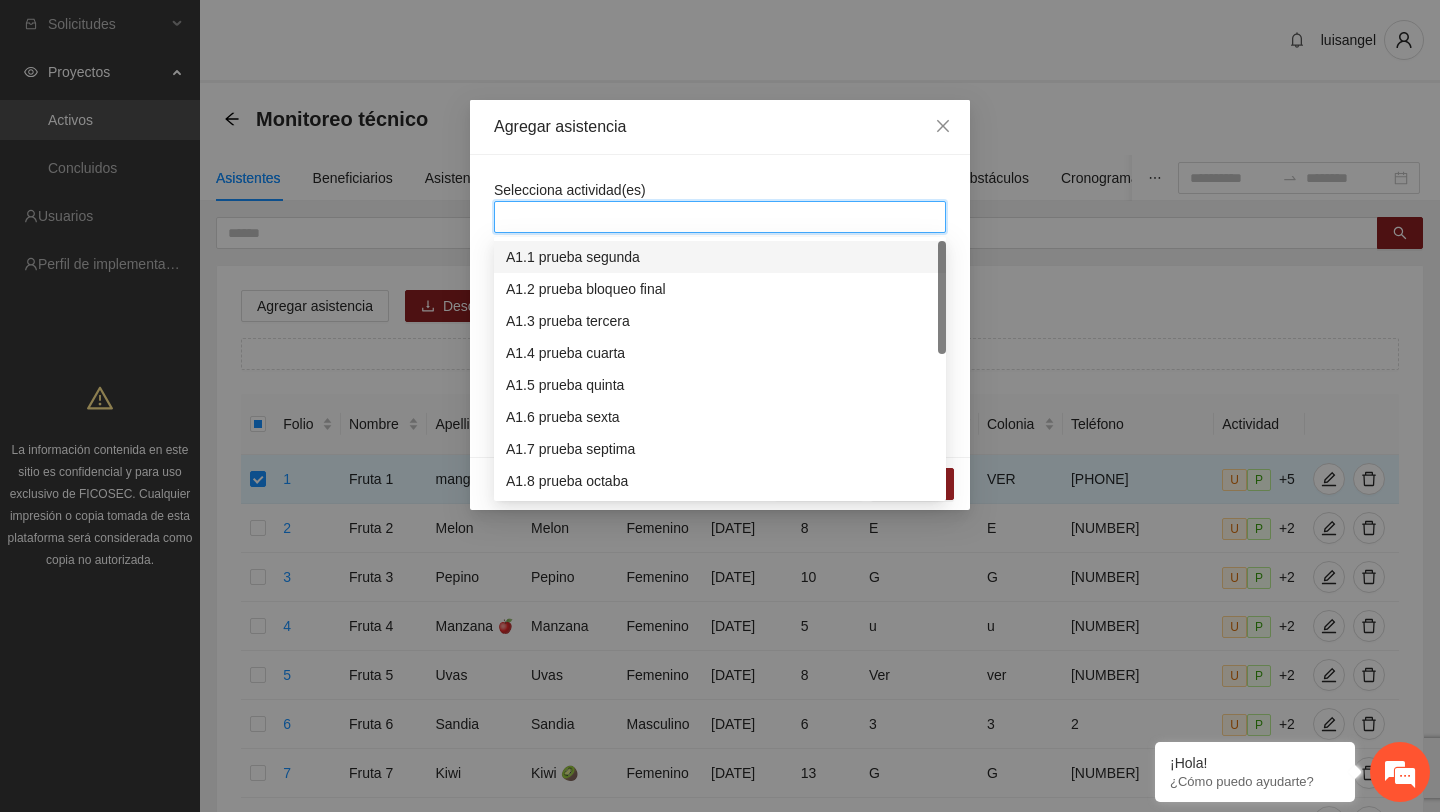 click on "A1.1 prueba segunda" at bounding box center (720, 257) 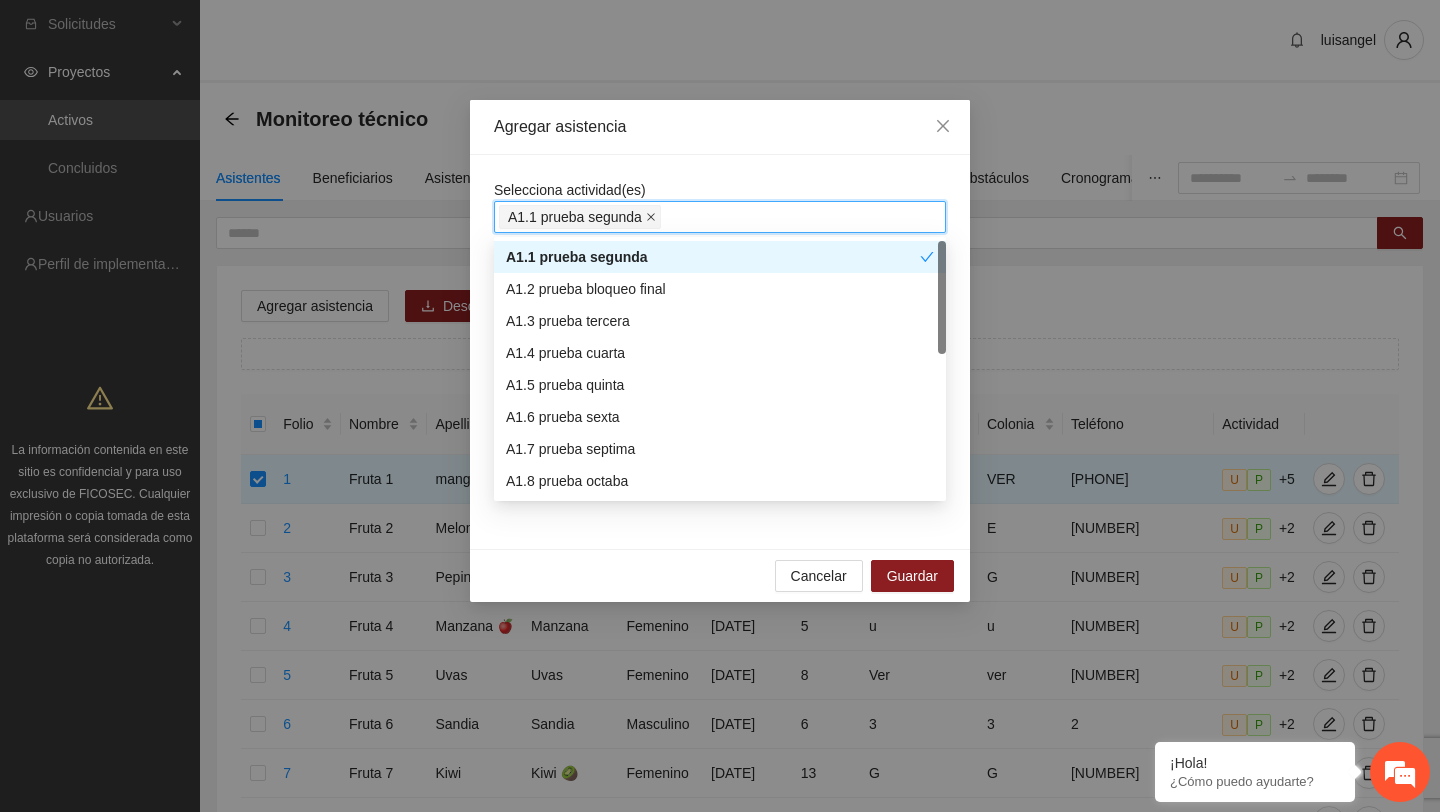 click 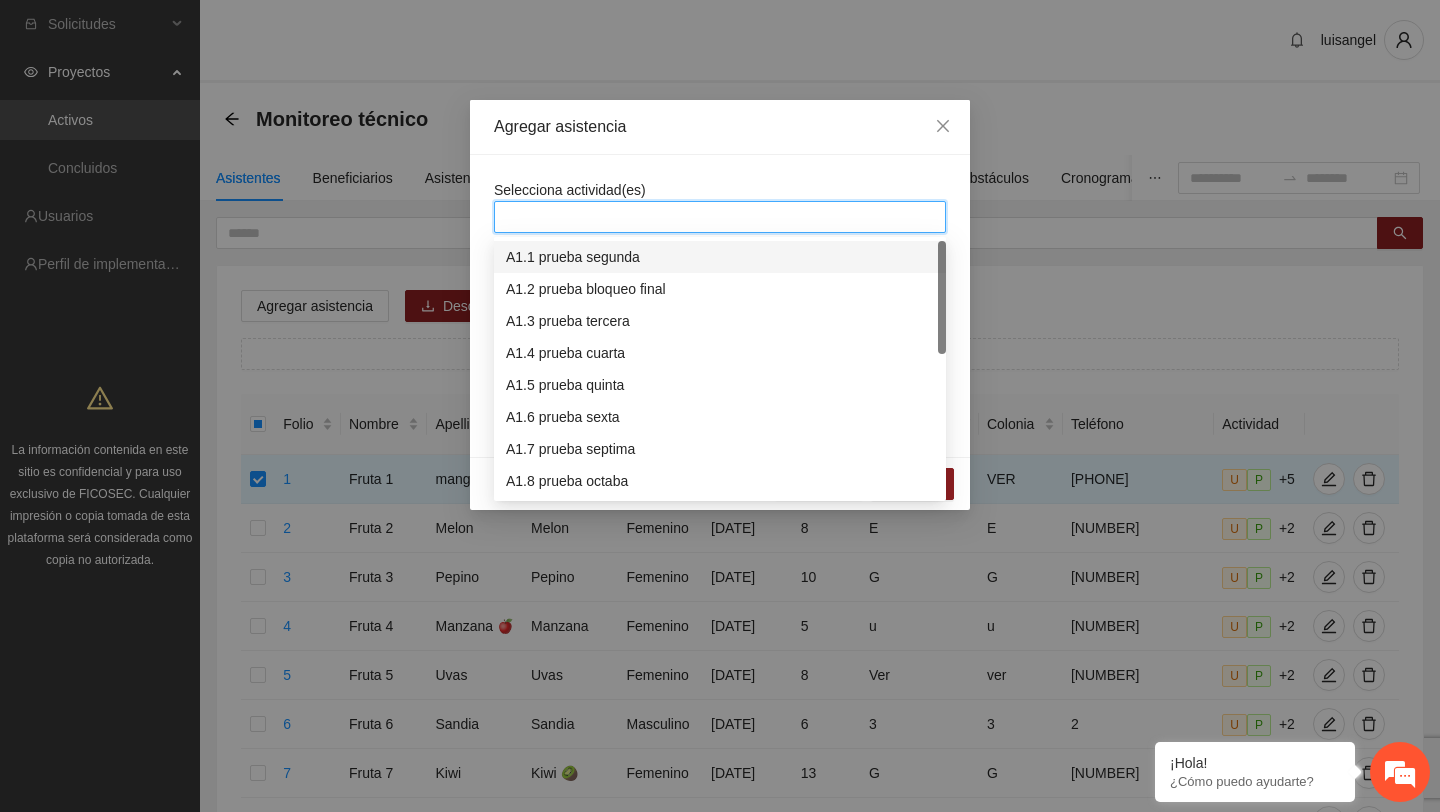 click on "A1.2 prueba bloqueo final" at bounding box center (720, 289) 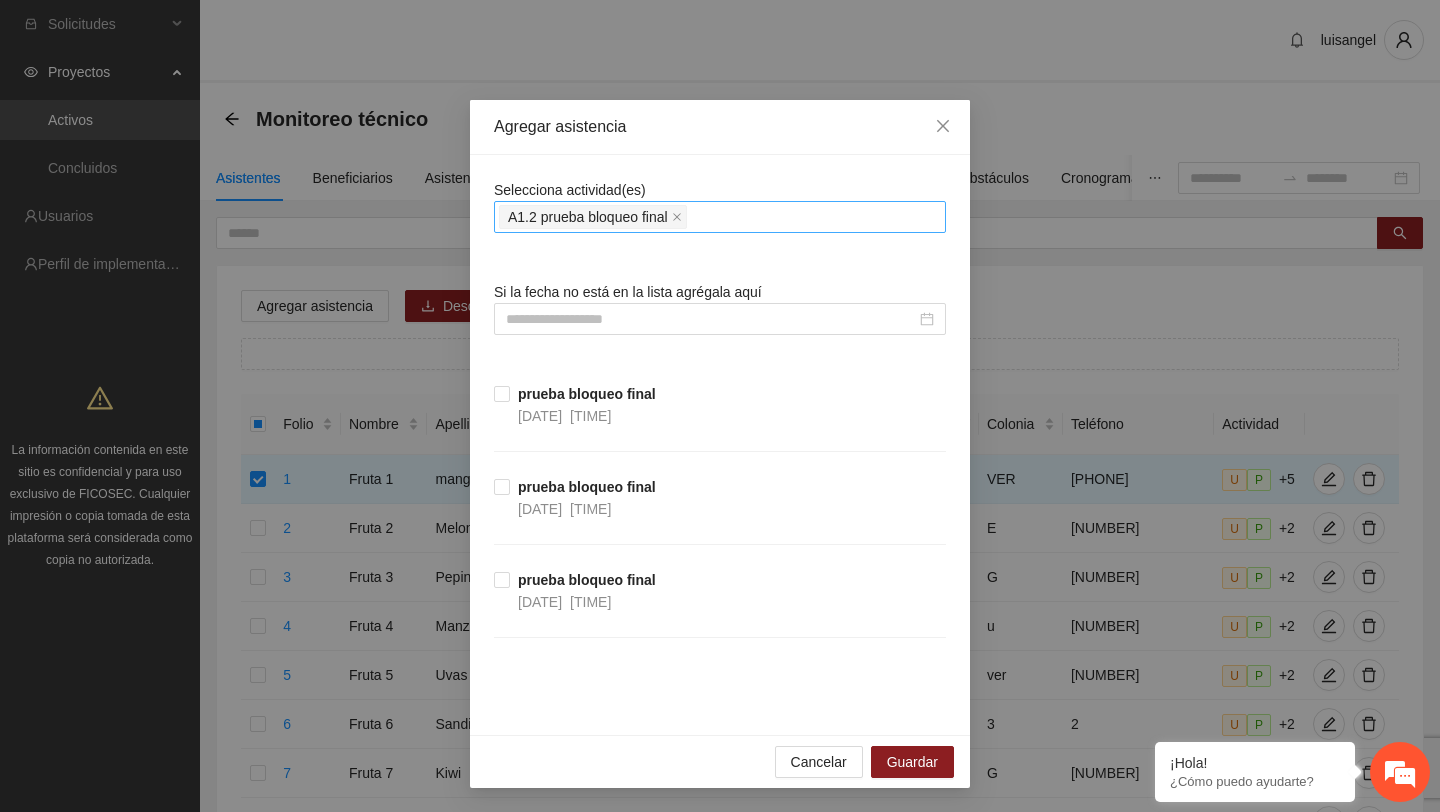 click on "Selecciona actividad(es) A1.2 prueba bloqueo final   Si la fecha no está en la lista agrégala aquí prueba bloqueo final [DATE] [TIME] prueba bloqueo final [DATE] [TIME] prueba bloqueo final [DATE] [TIME]" at bounding box center [720, 445] 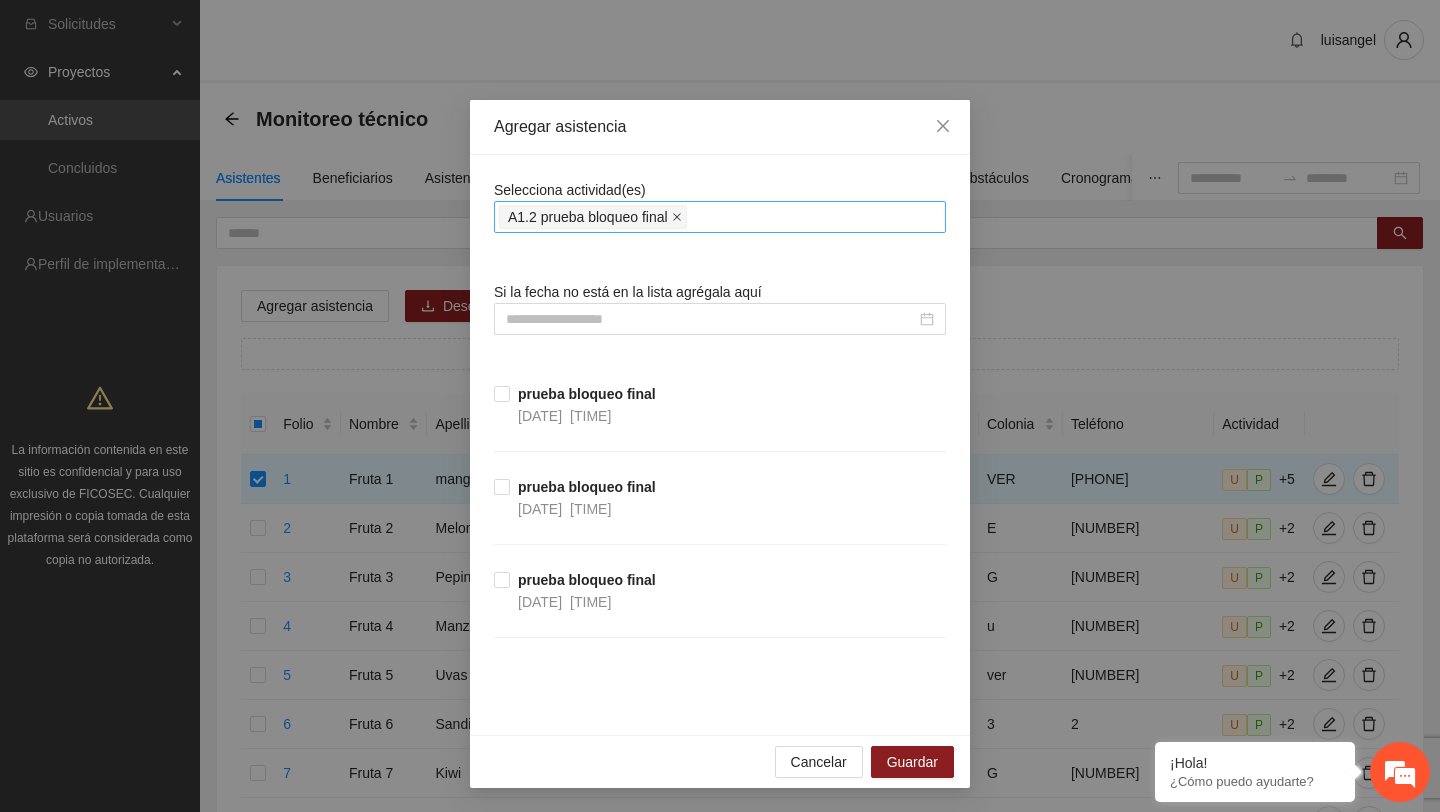click 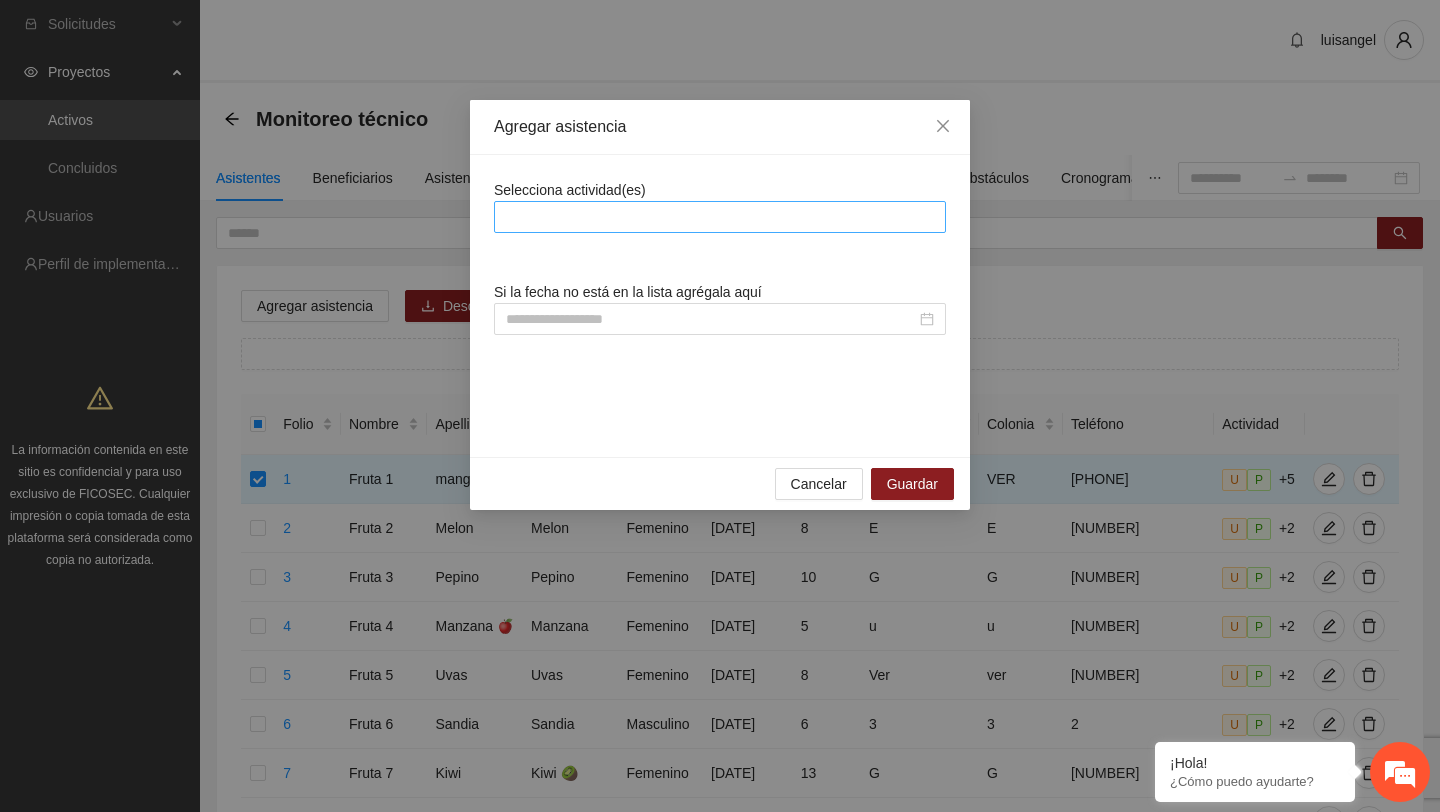 click at bounding box center [720, 217] 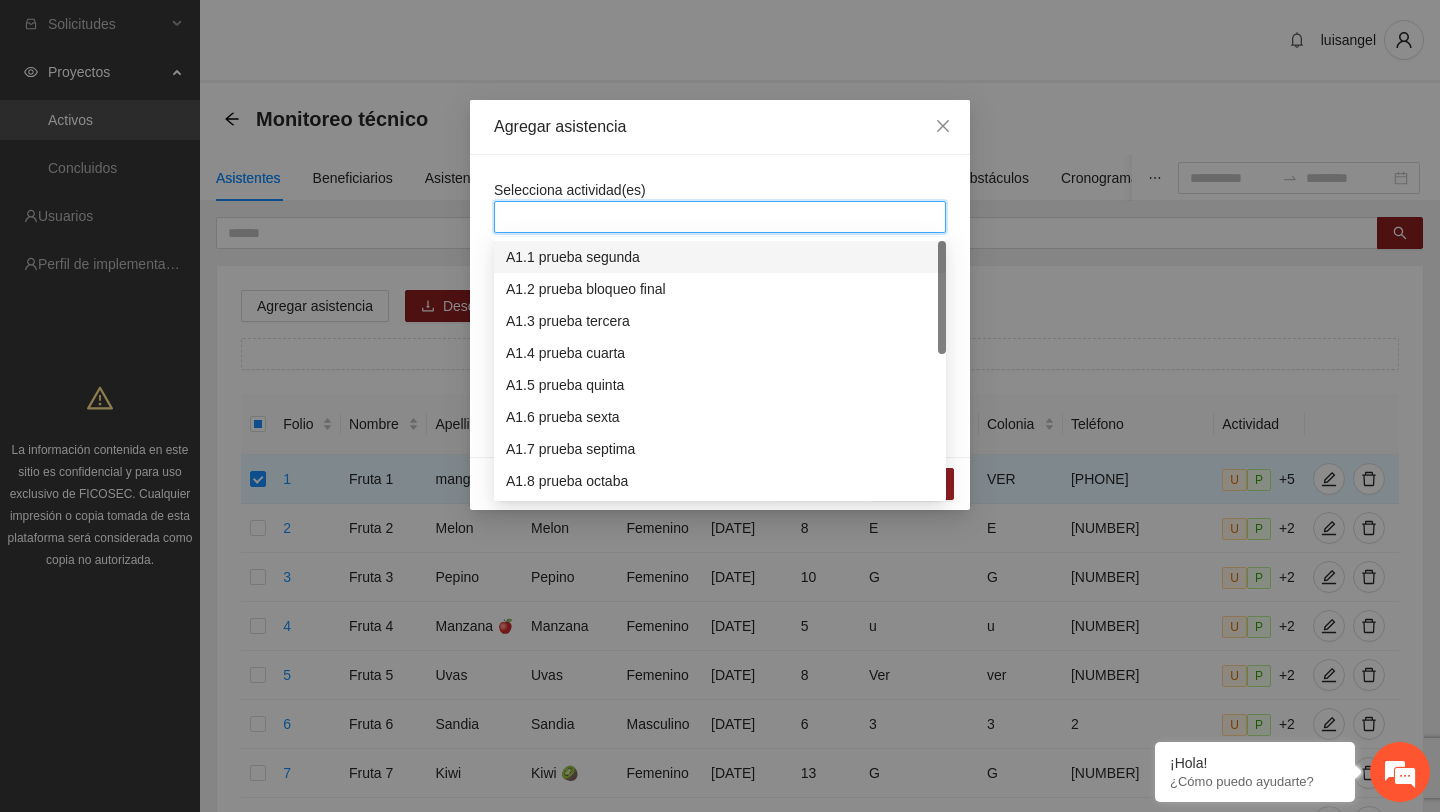click on "A1.1 prueba segunda" at bounding box center [720, 257] 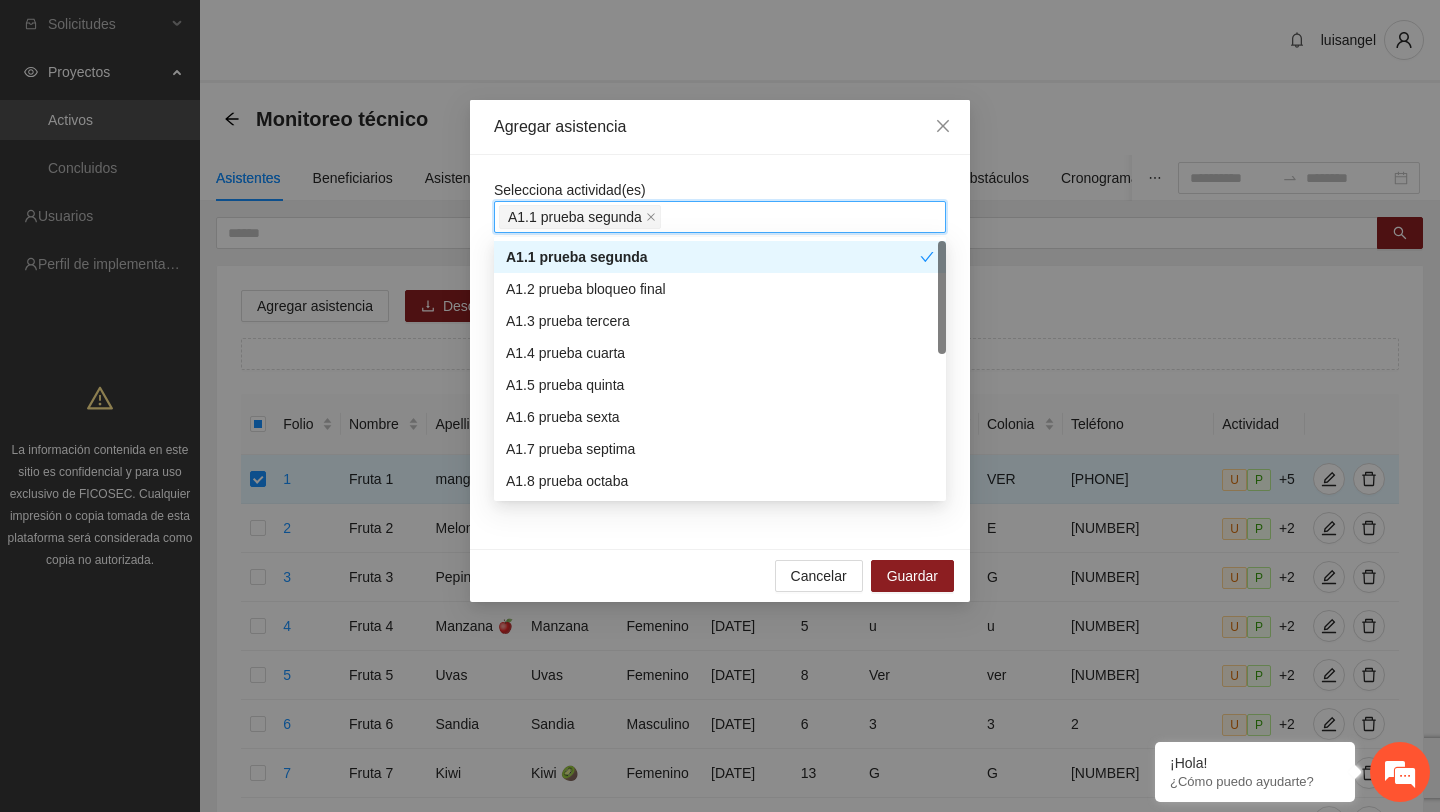 click on "Agregar asistencia" at bounding box center [720, 127] 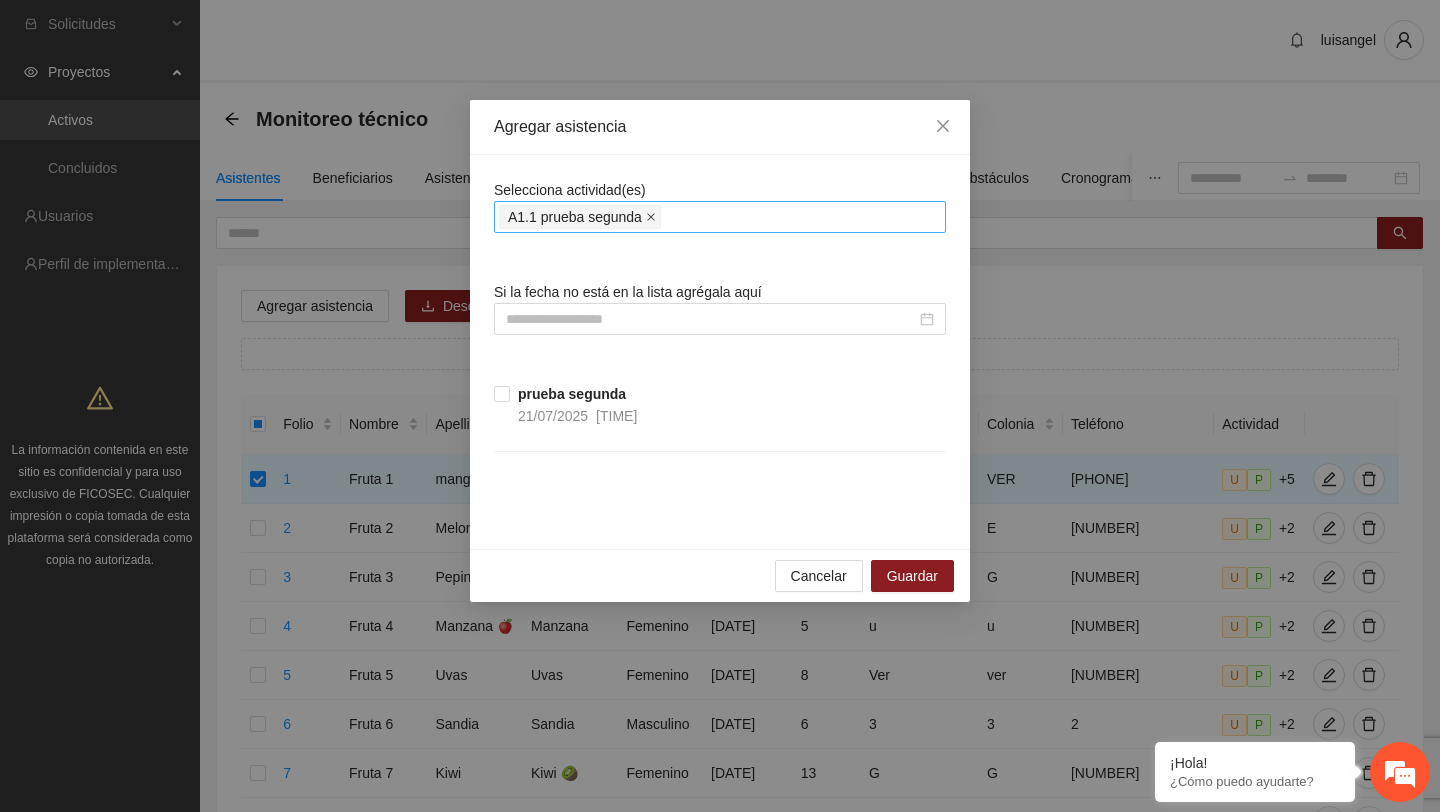 click at bounding box center (651, 217) 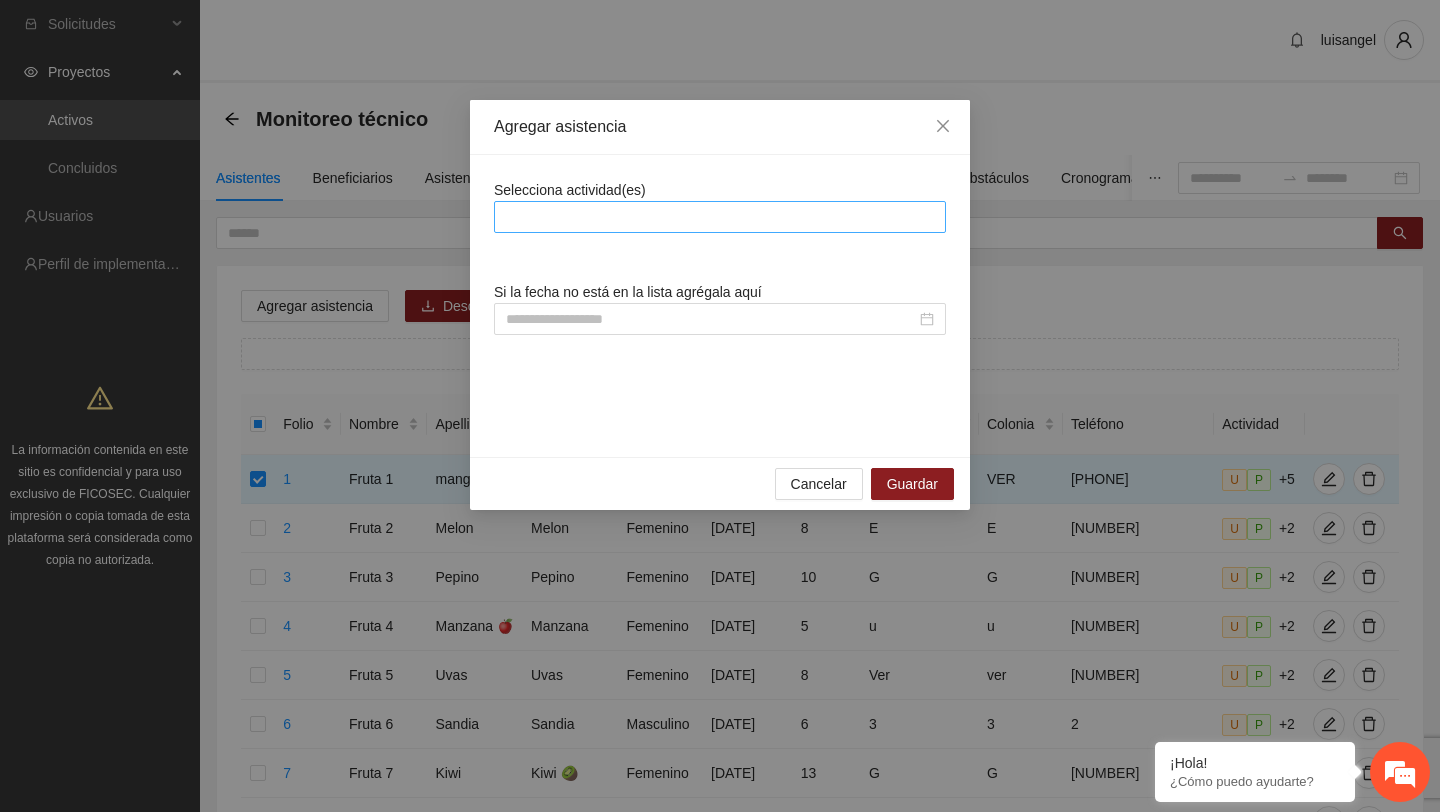 click at bounding box center [720, 217] 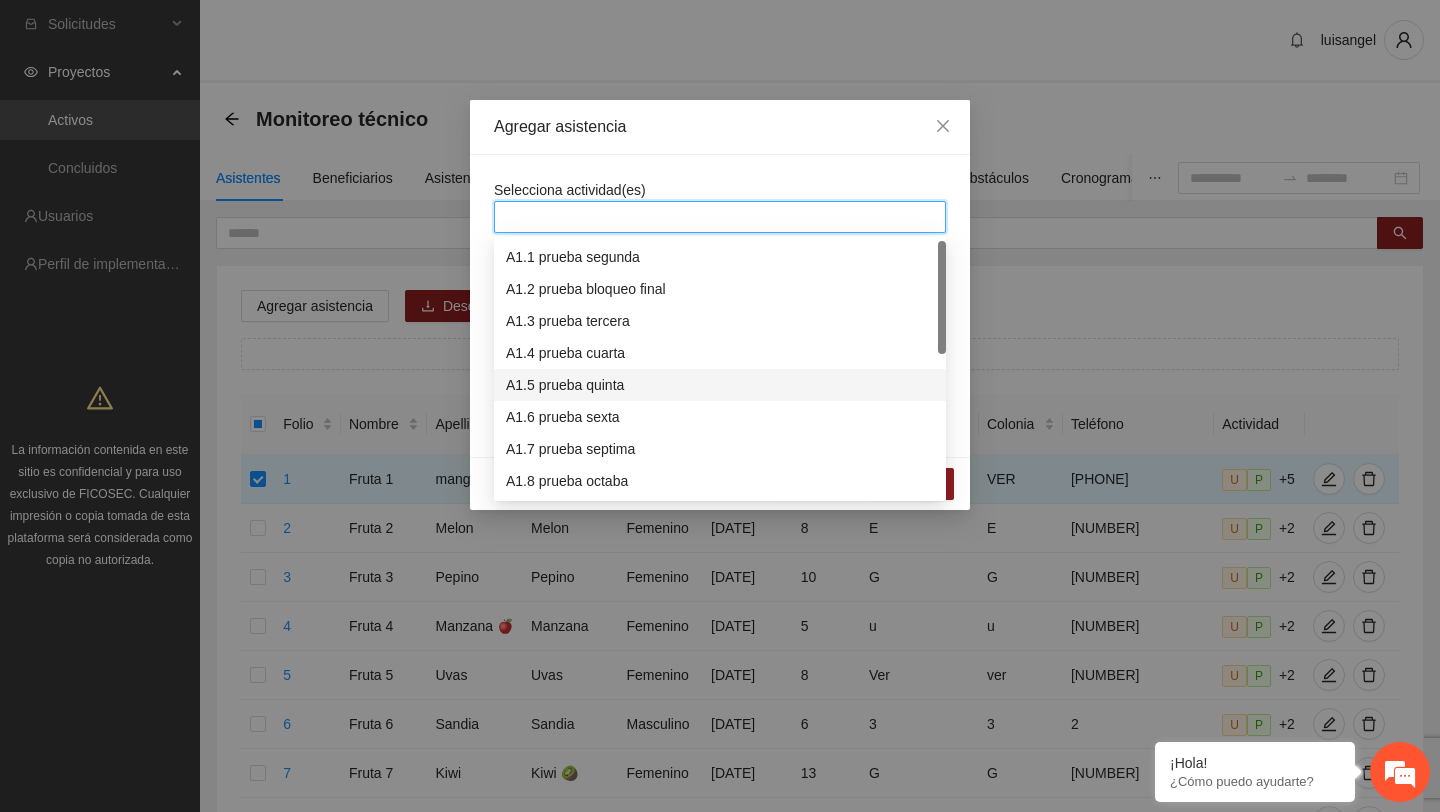 click on "A1.5 prueba quinta" at bounding box center [720, 385] 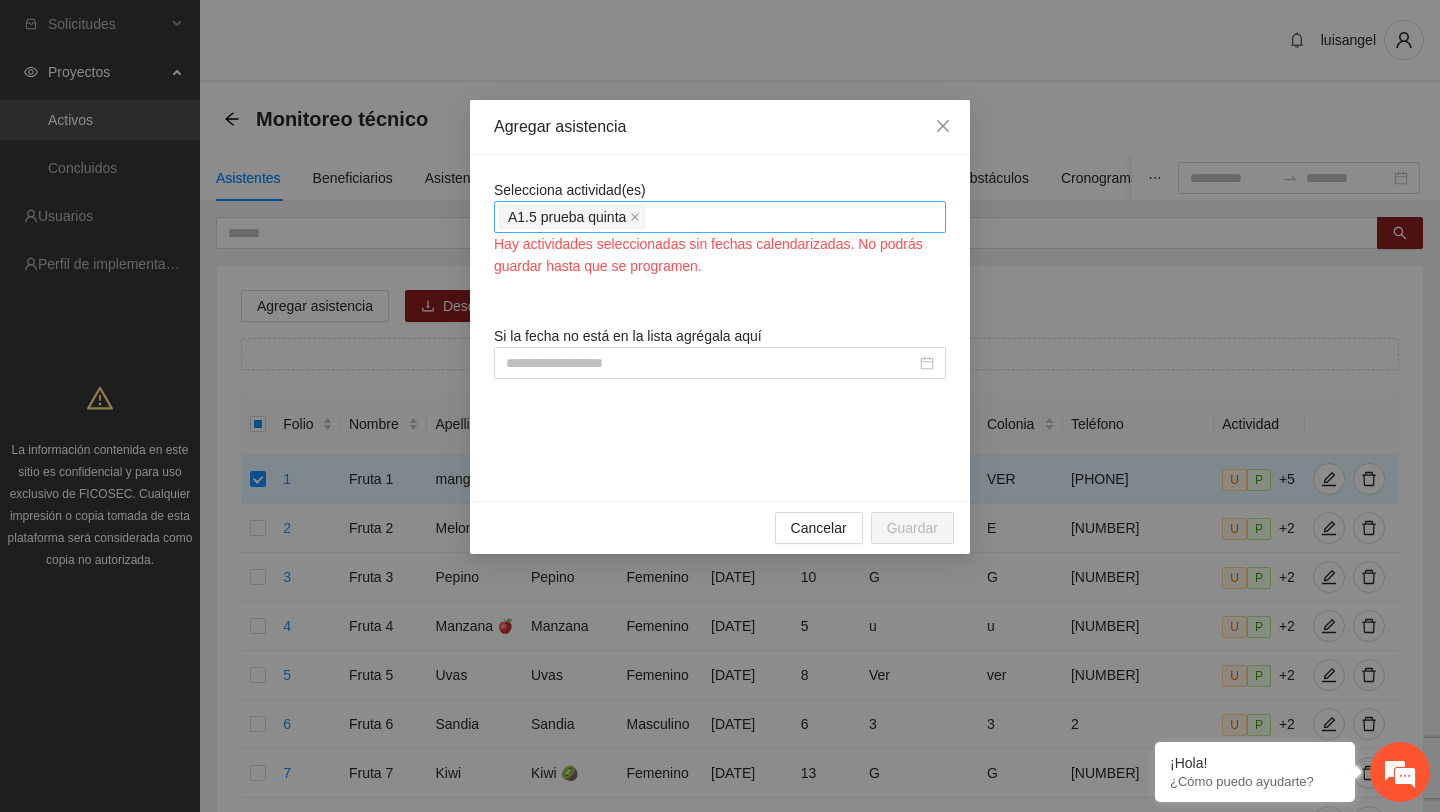 click on "Selecciona actividad(es) A1.5 prueba quinta   Hay actividades seleccionadas sin fechas calendarizadas. No podrás guardar hasta que se programen." at bounding box center [720, 228] 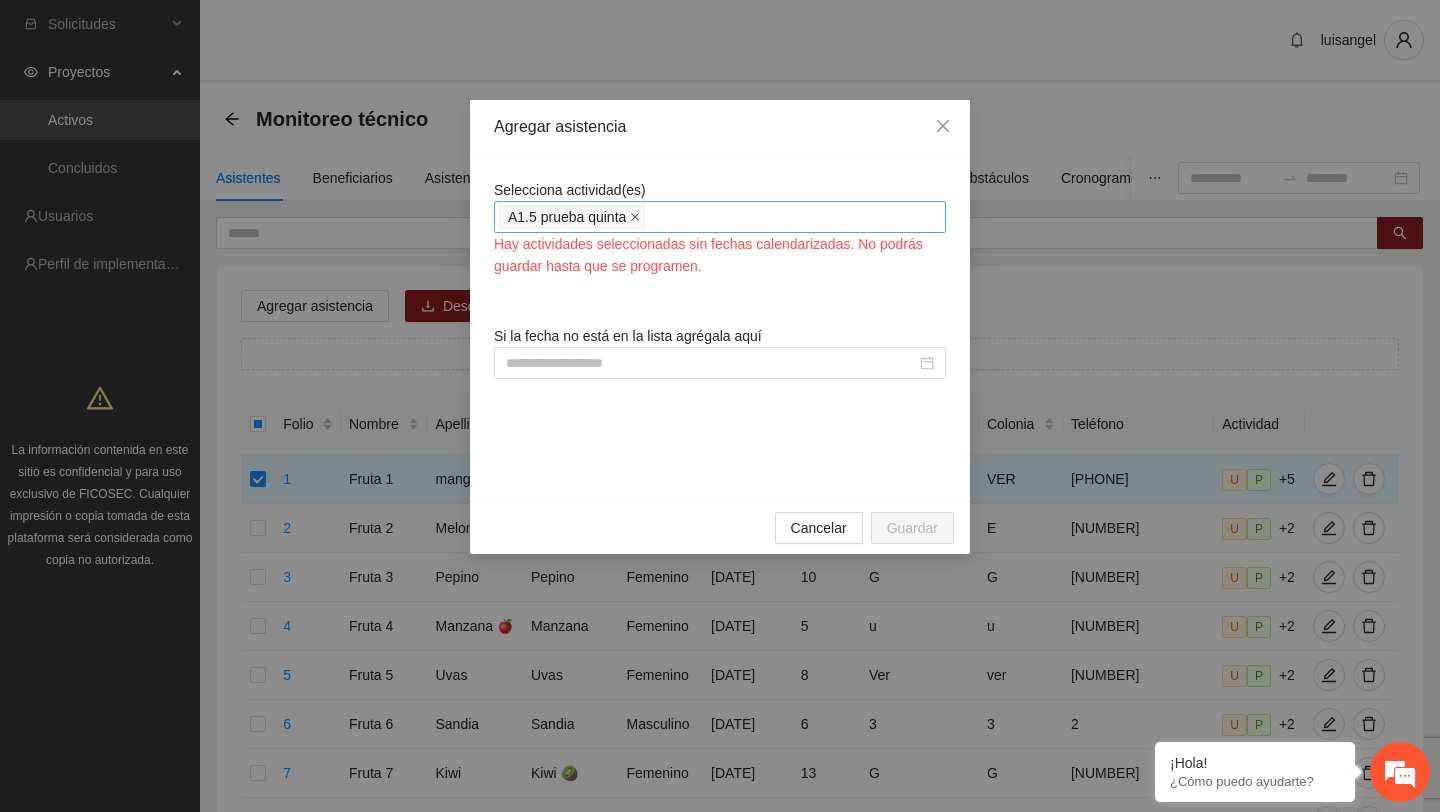 click 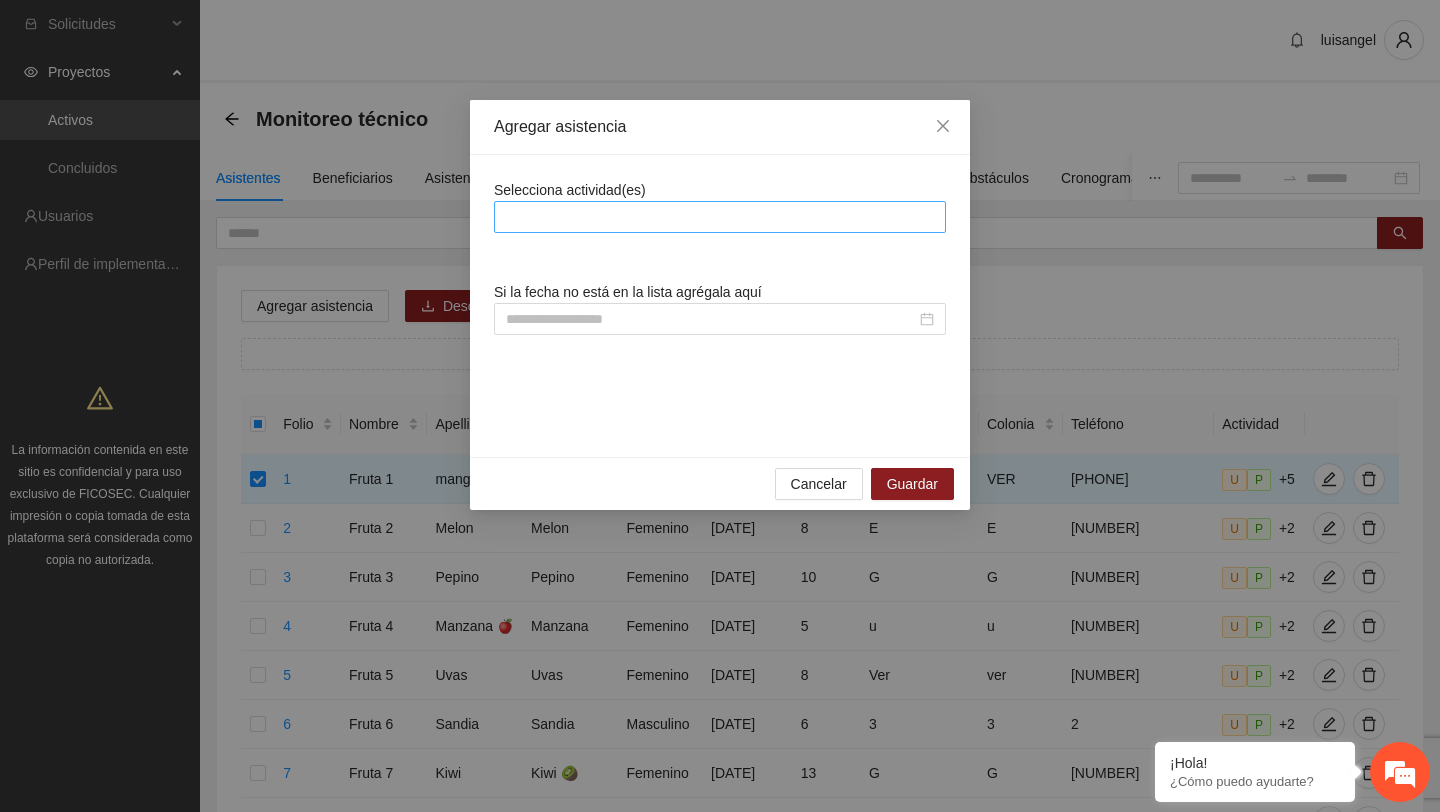 click at bounding box center (720, 217) 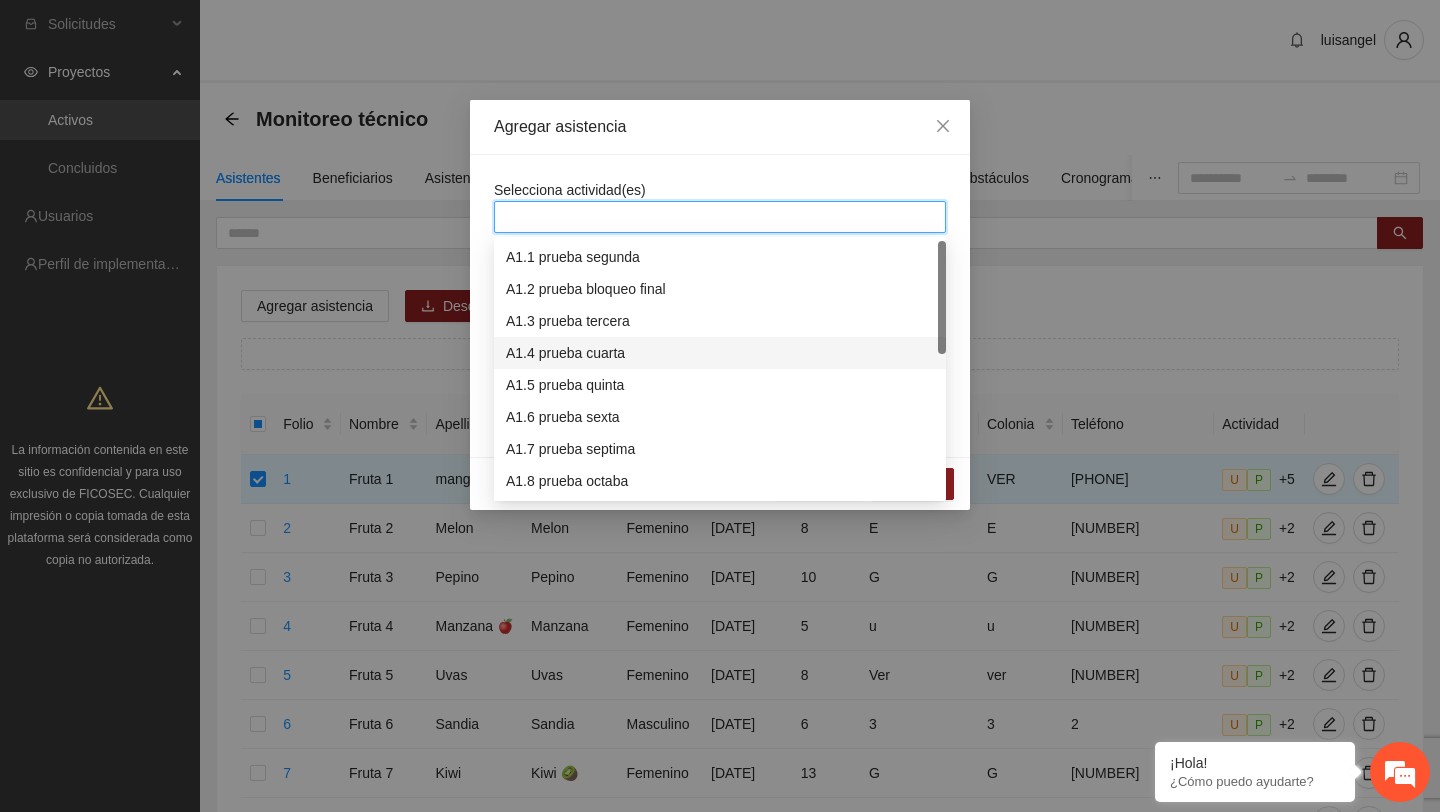 click on "A1.4 prueba cuarta" at bounding box center [720, 353] 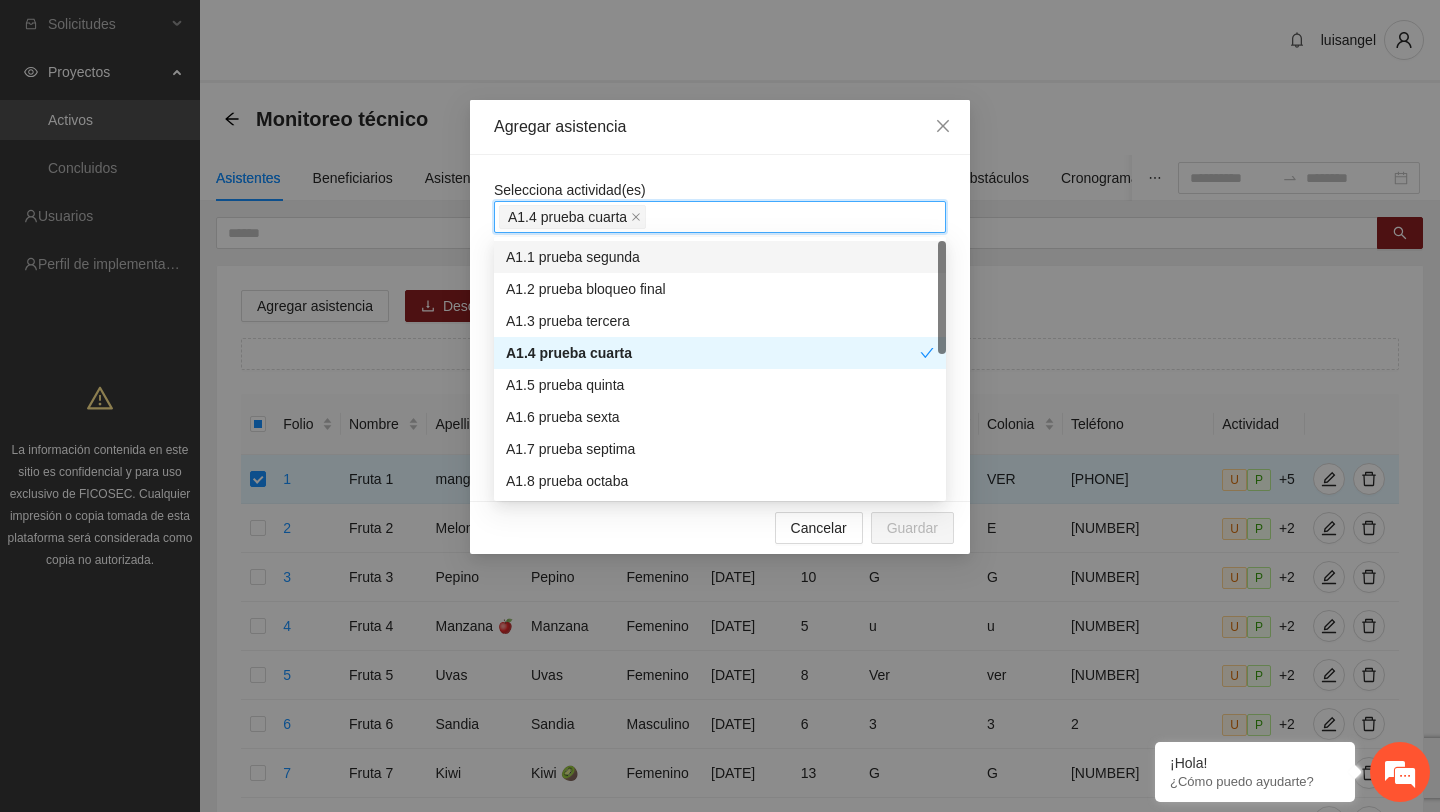 click on "Selecciona actividad(es) A1.4 prueba cuarta   Hay actividades seleccionadas sin fechas calendarizadas. No podrás guardar hasta que se programen." at bounding box center (720, 228) 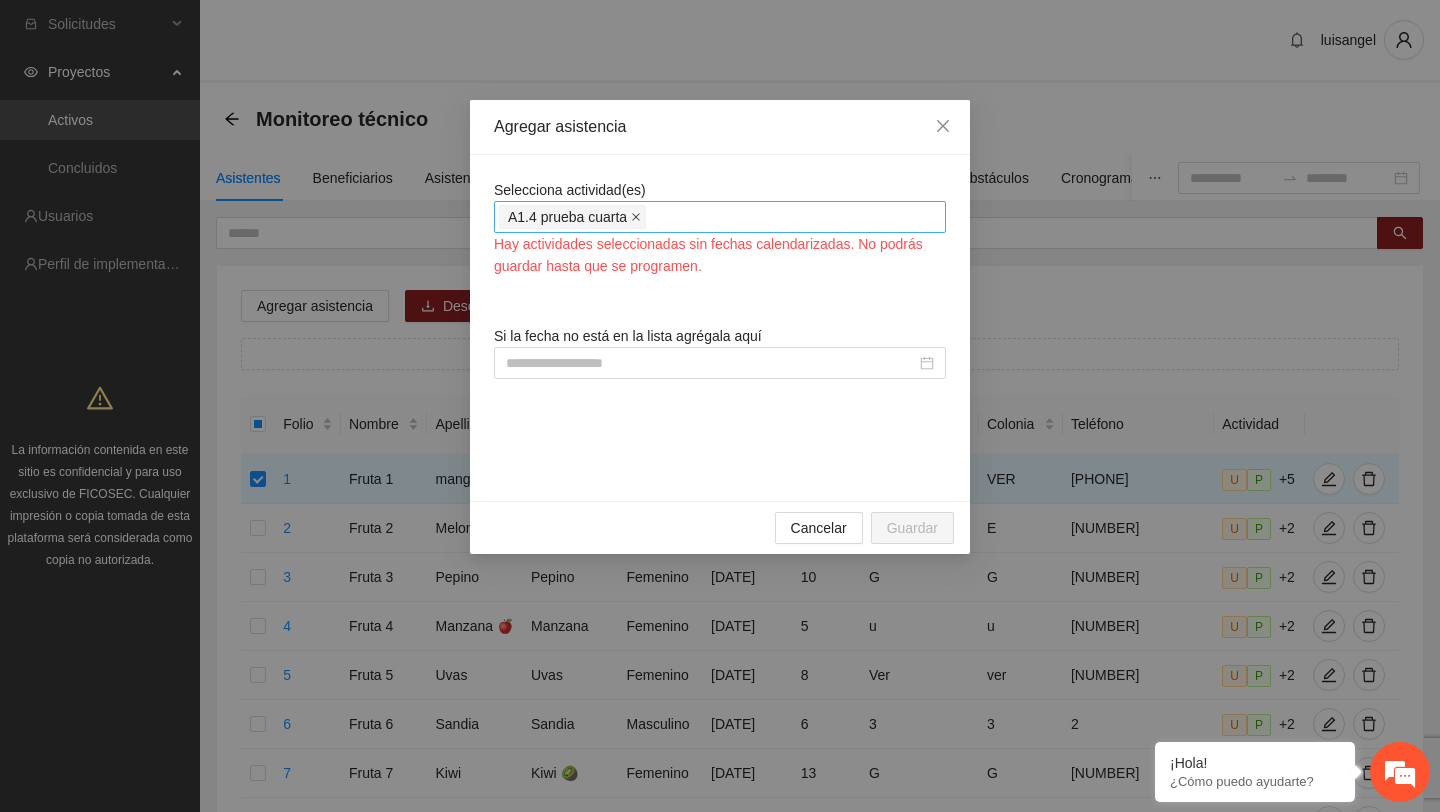 click 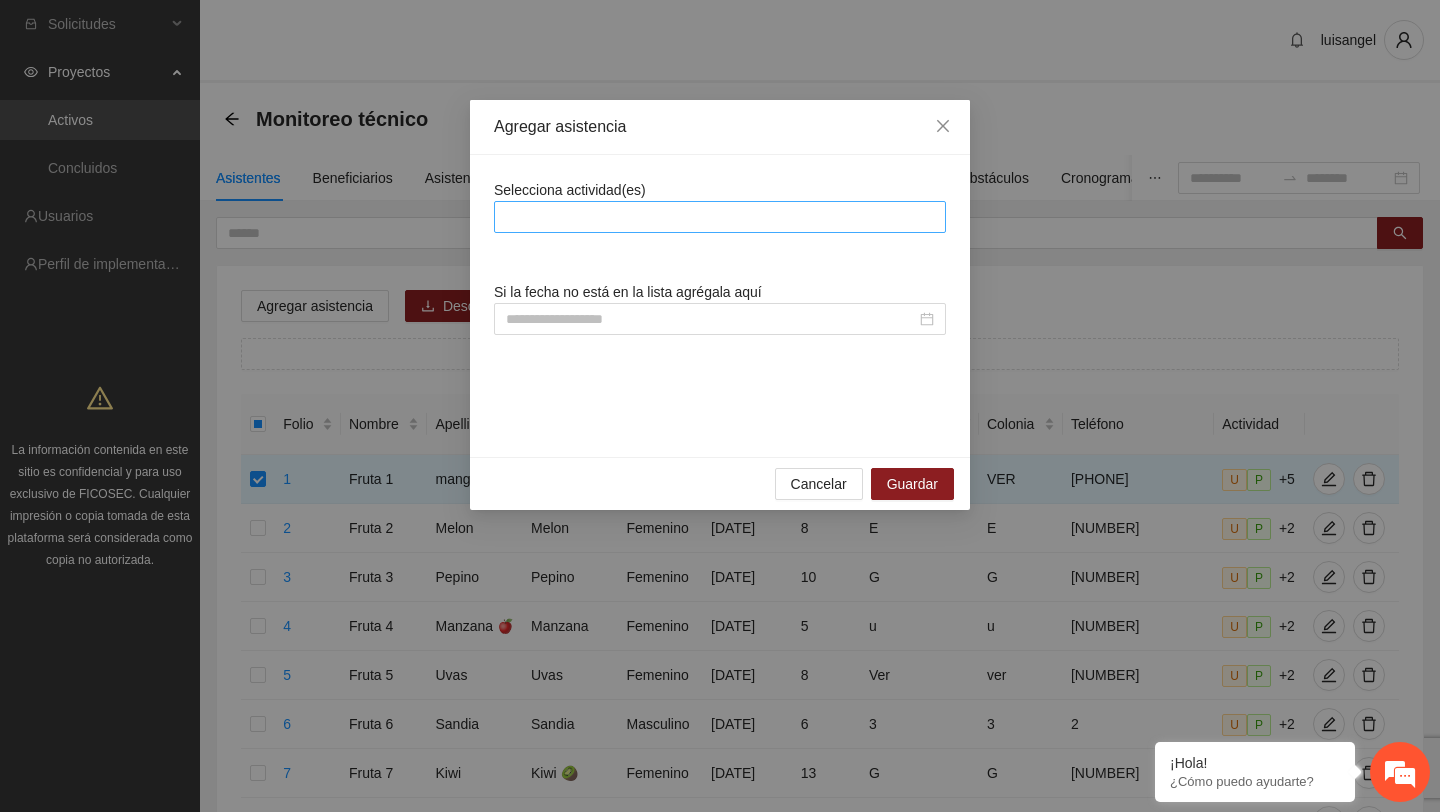 click at bounding box center [720, 217] 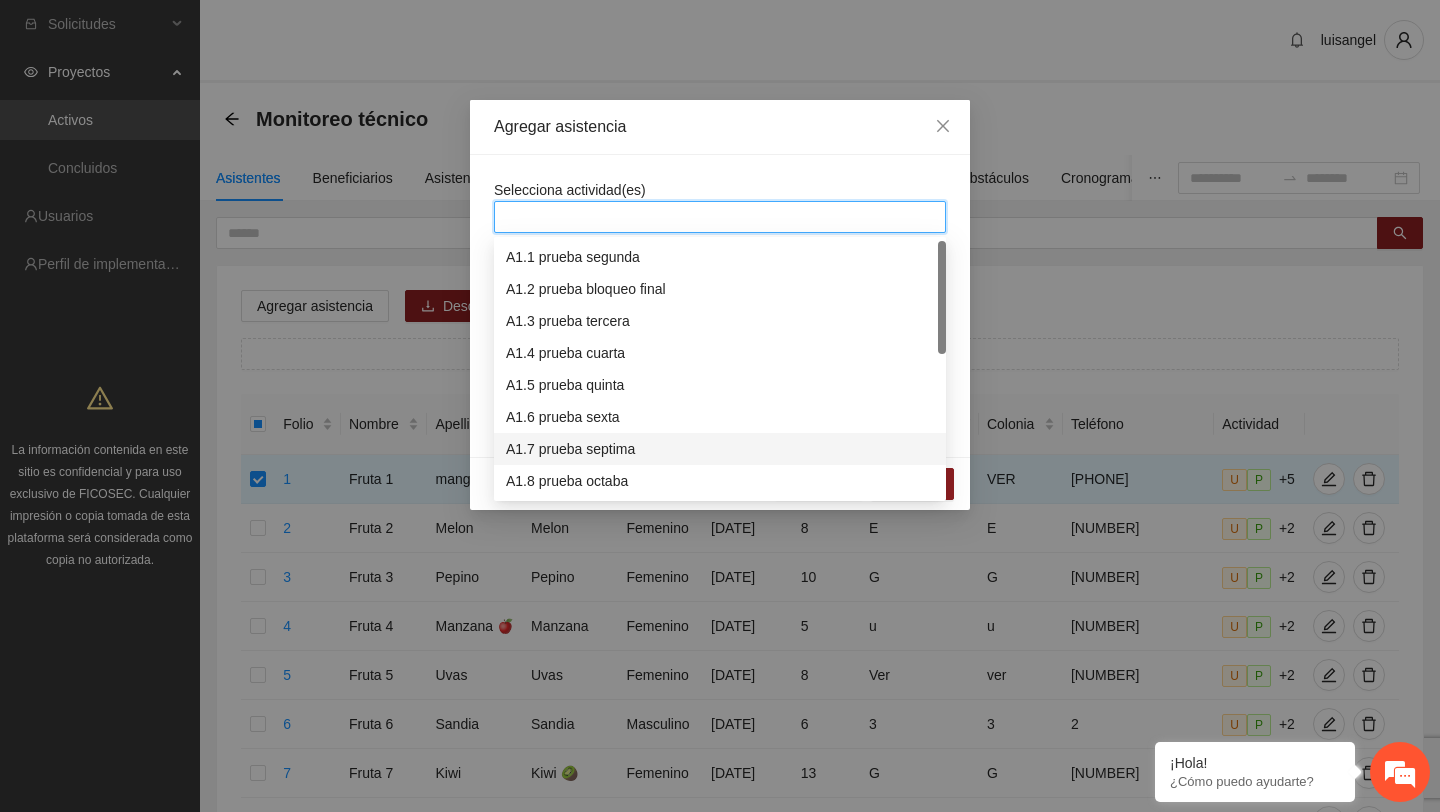 click on "A1.8 prueba octaba" at bounding box center (720, 481) 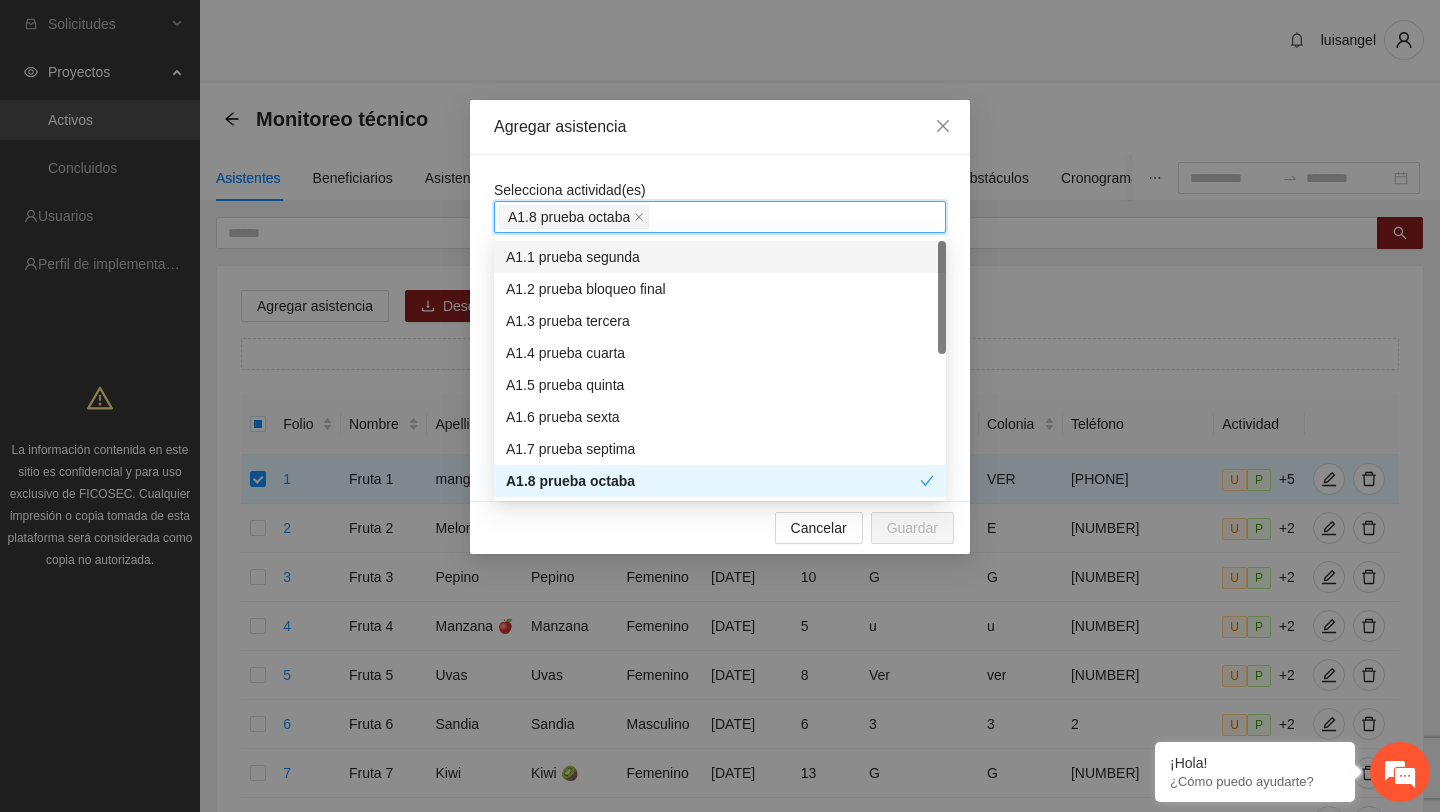 click on "Selecciona actividad(es) A1.8 prueba octaba   Hay actividades seleccionadas sin fechas calendarizadas. No podrás guardar hasta que se programen. Si la fecha no está en la lista agrégala aquí" at bounding box center (720, 328) 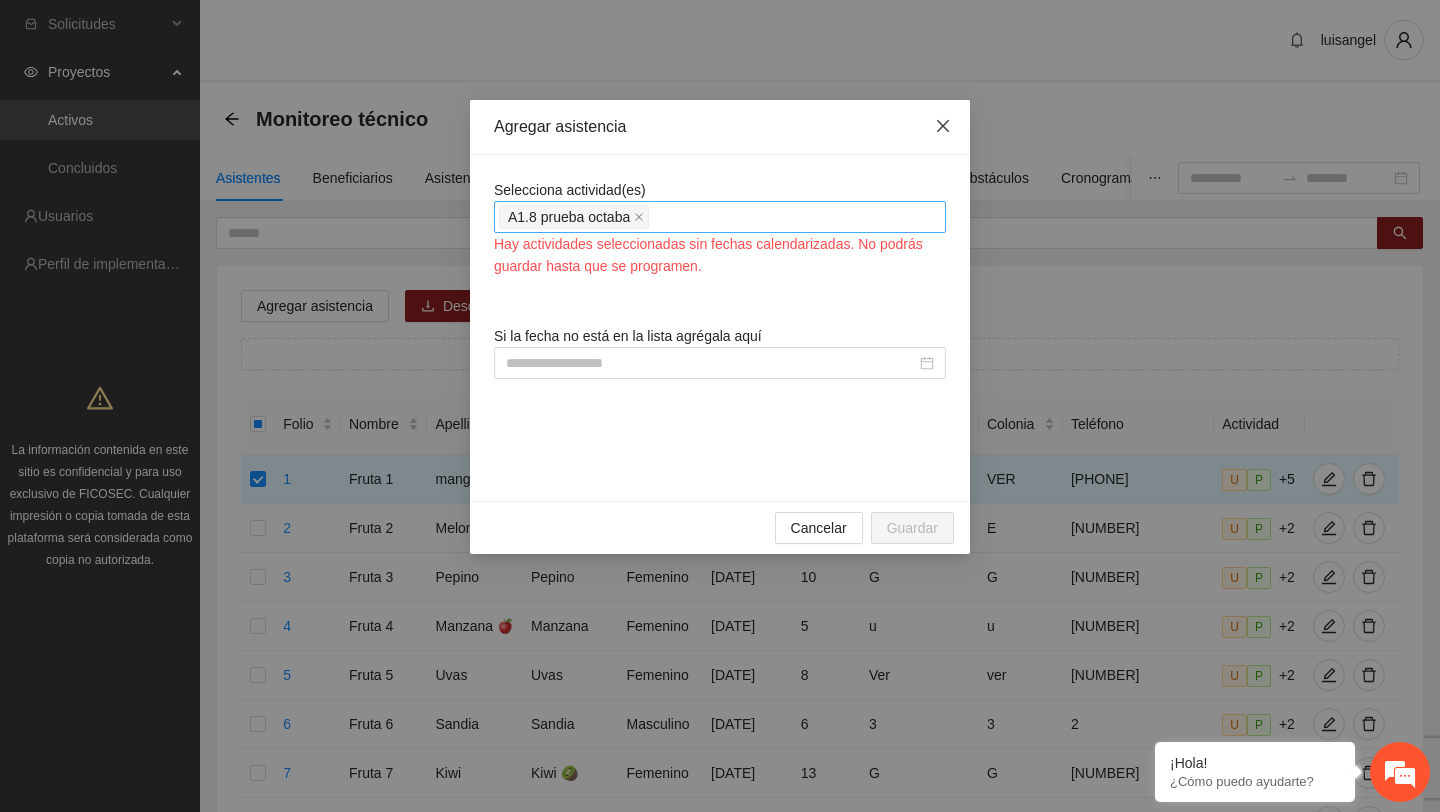 click at bounding box center (943, 127) 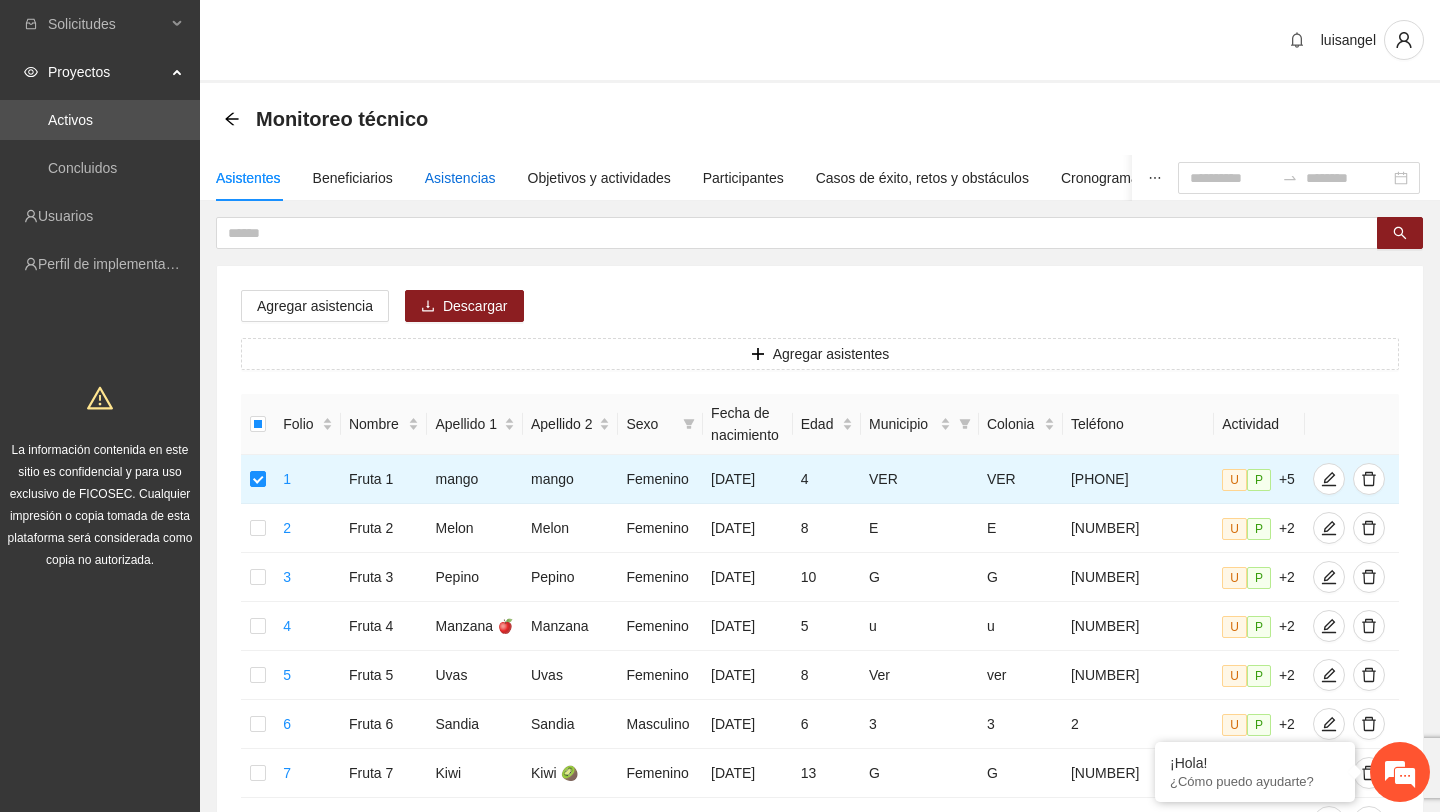 click on "Asistencias" at bounding box center (460, 178) 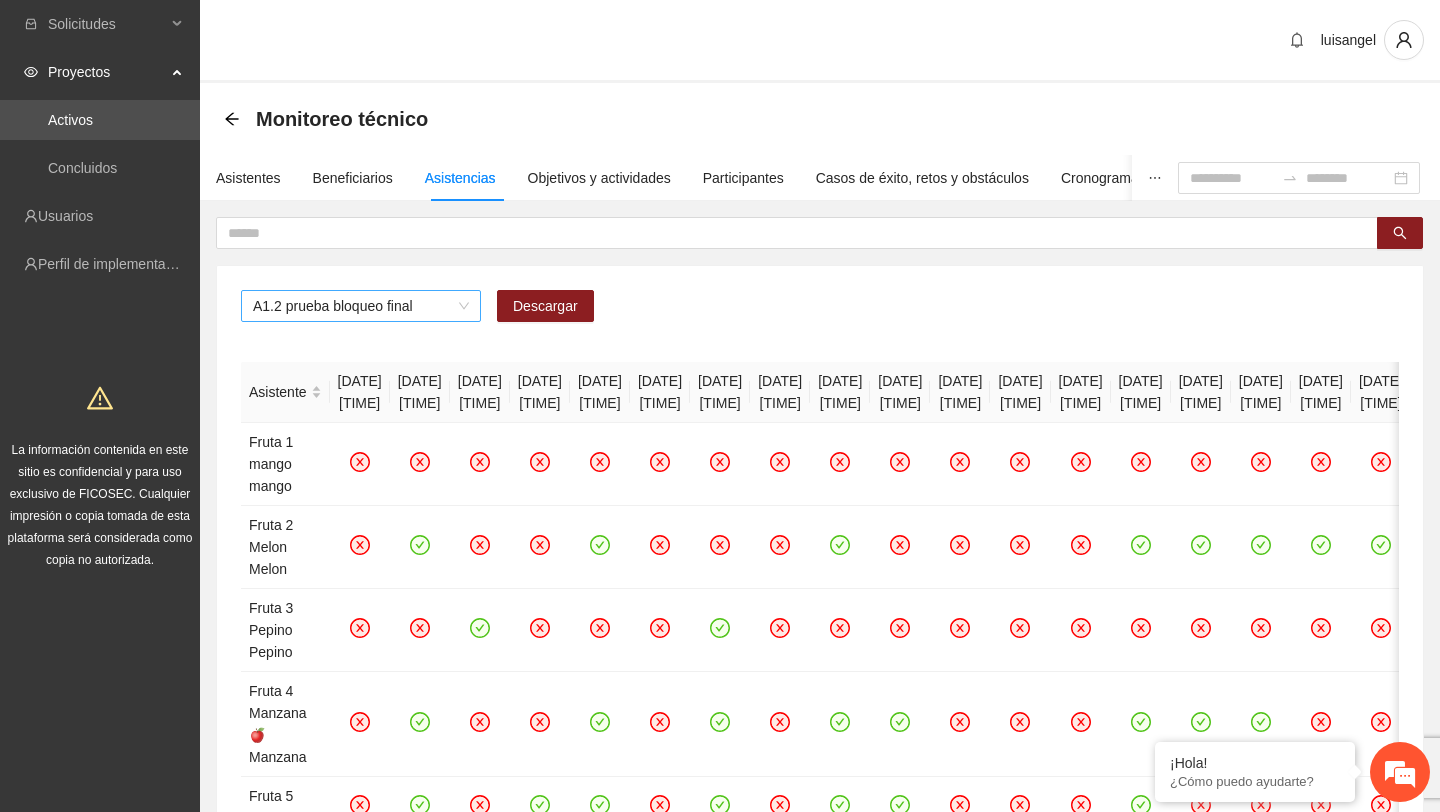 click on "A1.2 prueba bloqueo final" at bounding box center [361, 306] 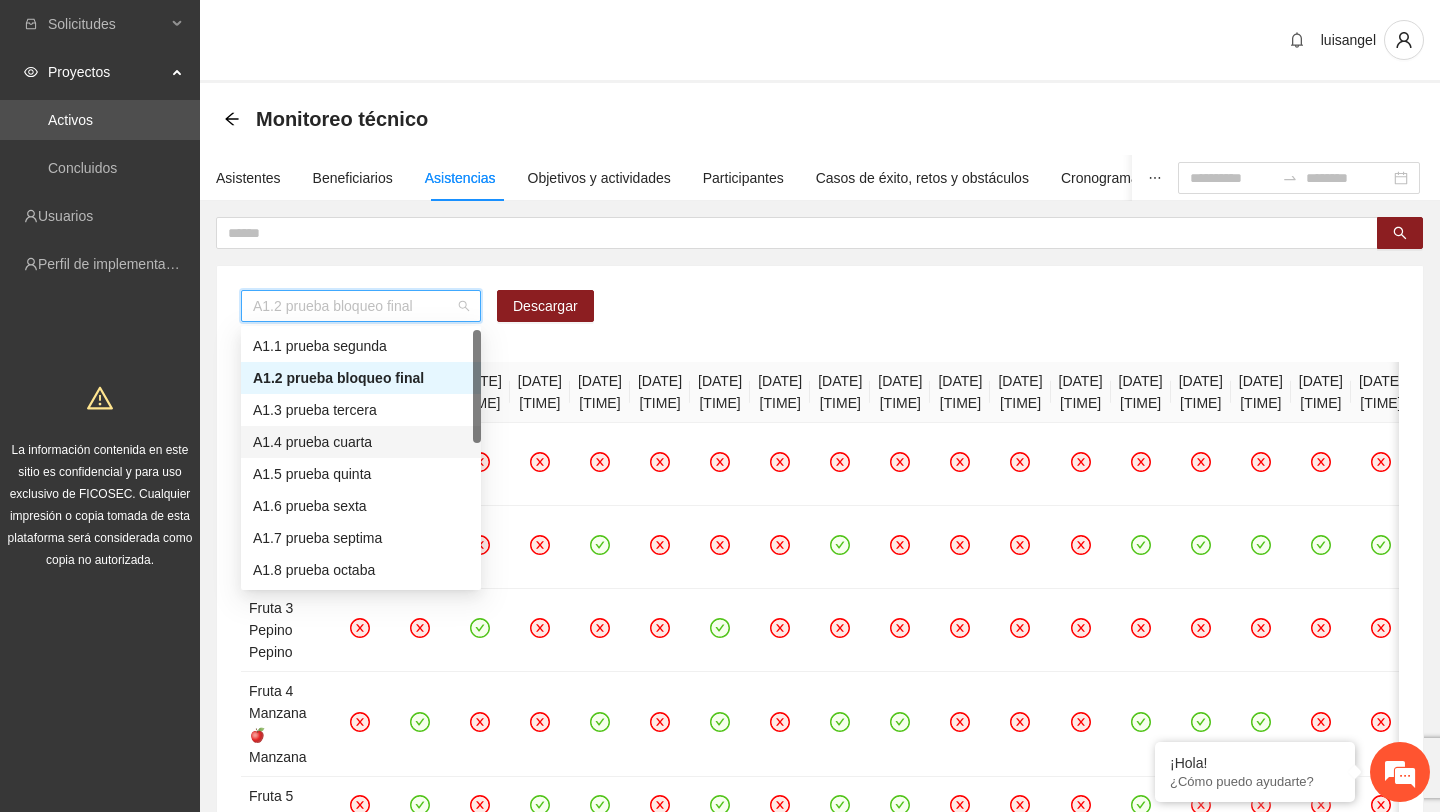 click on "A1.4 prueba cuarta" at bounding box center [361, 442] 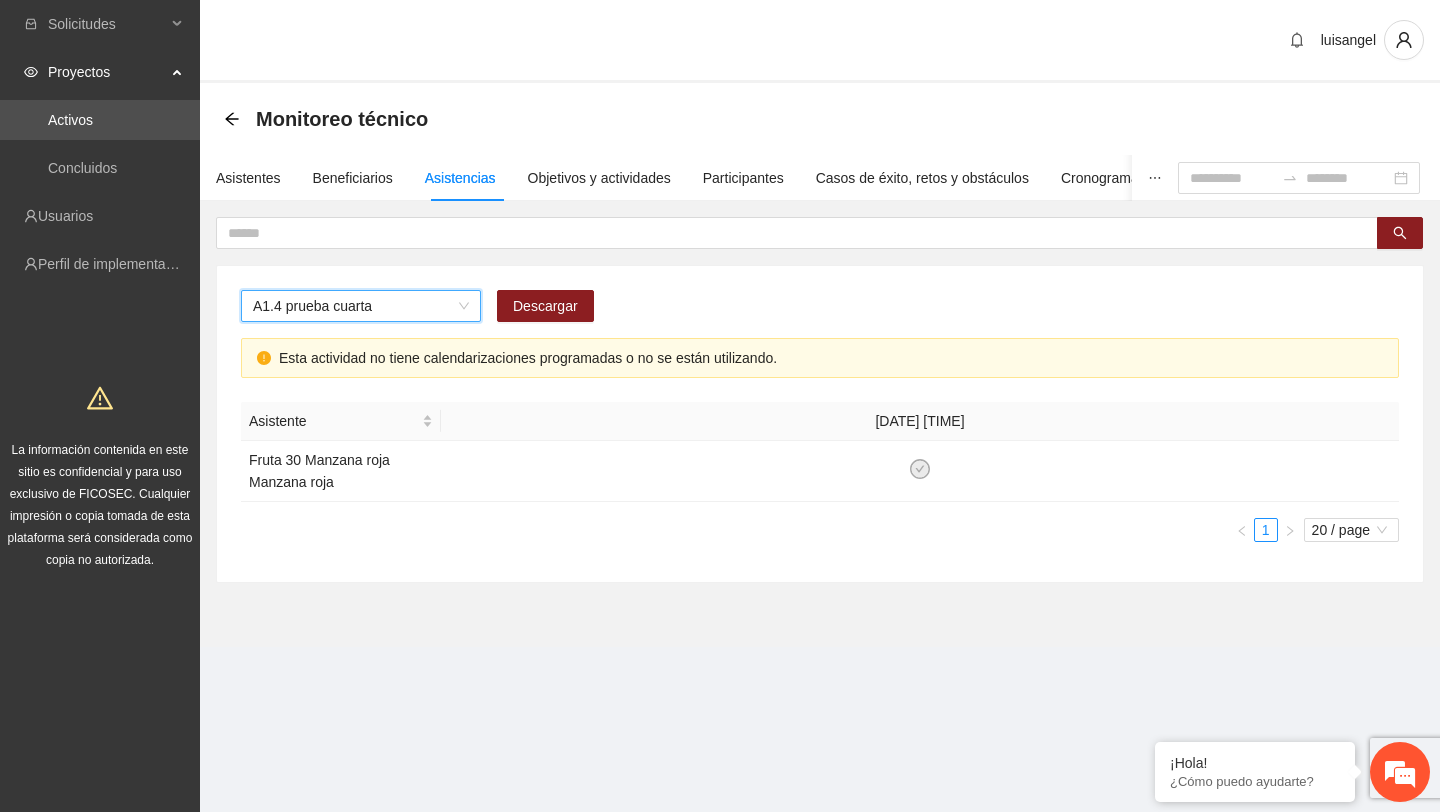 click on "A1.4 prueba cuarta" at bounding box center [361, 306] 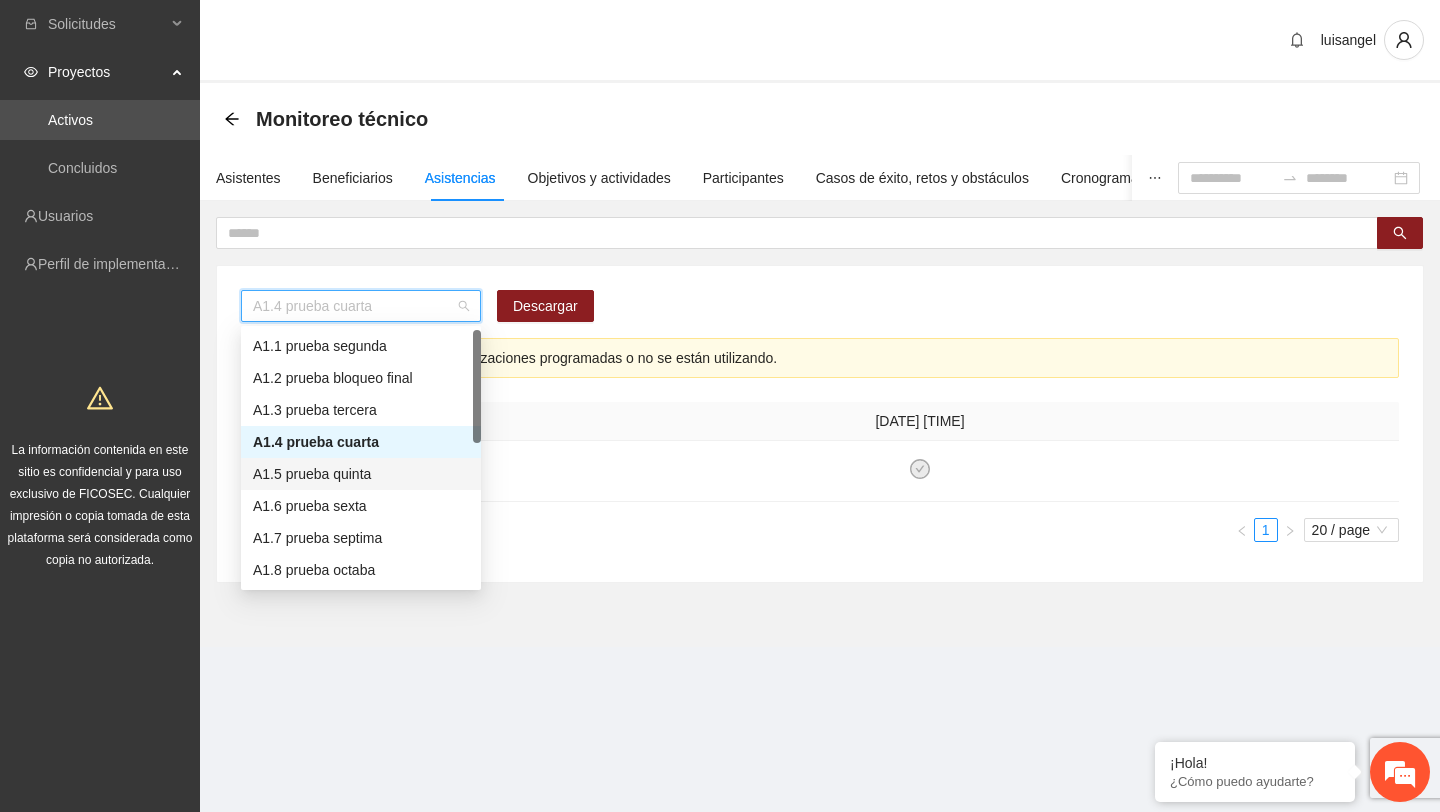 click on "A1.5 prueba quinta" at bounding box center [361, 474] 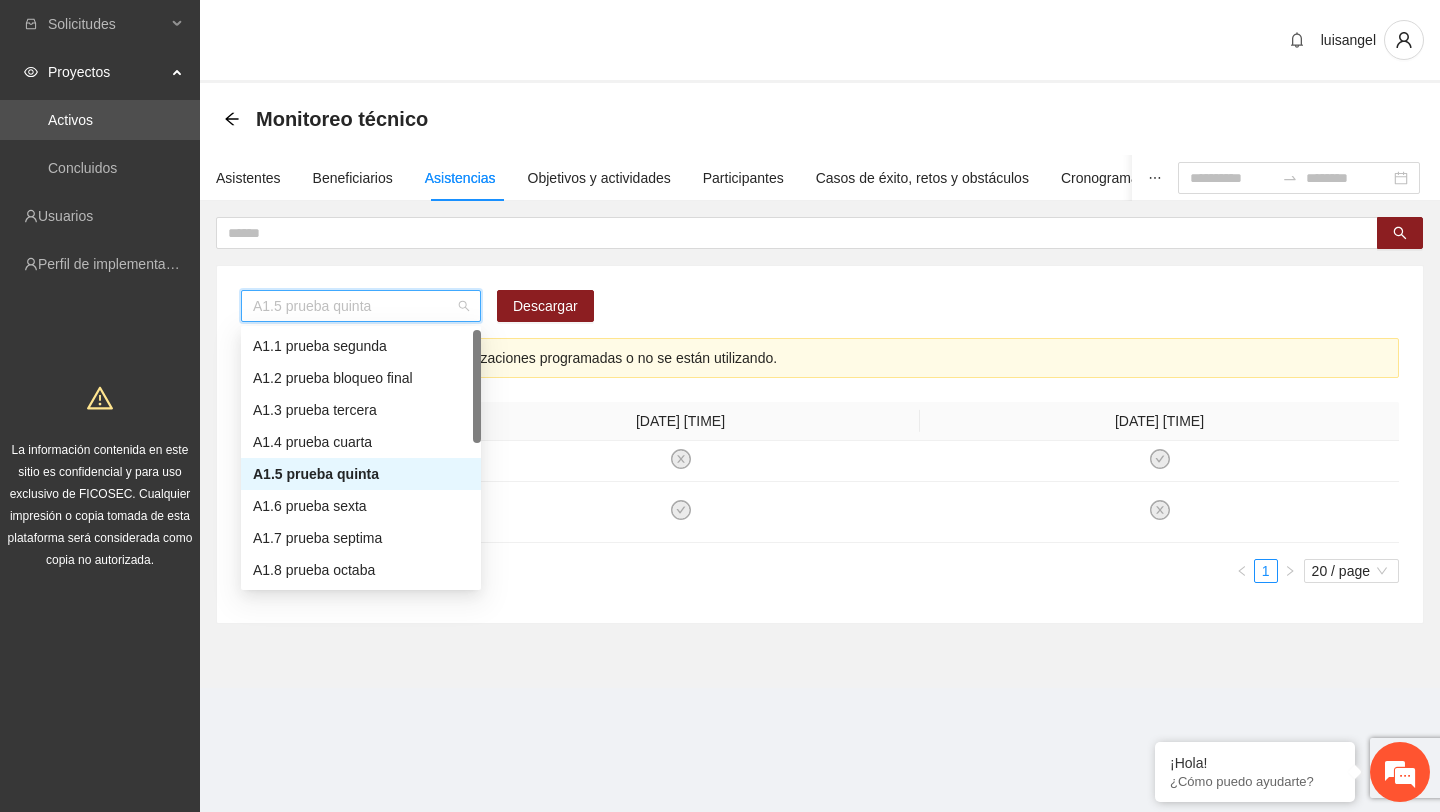 click on "A1.5 prueba quinta" at bounding box center [361, 306] 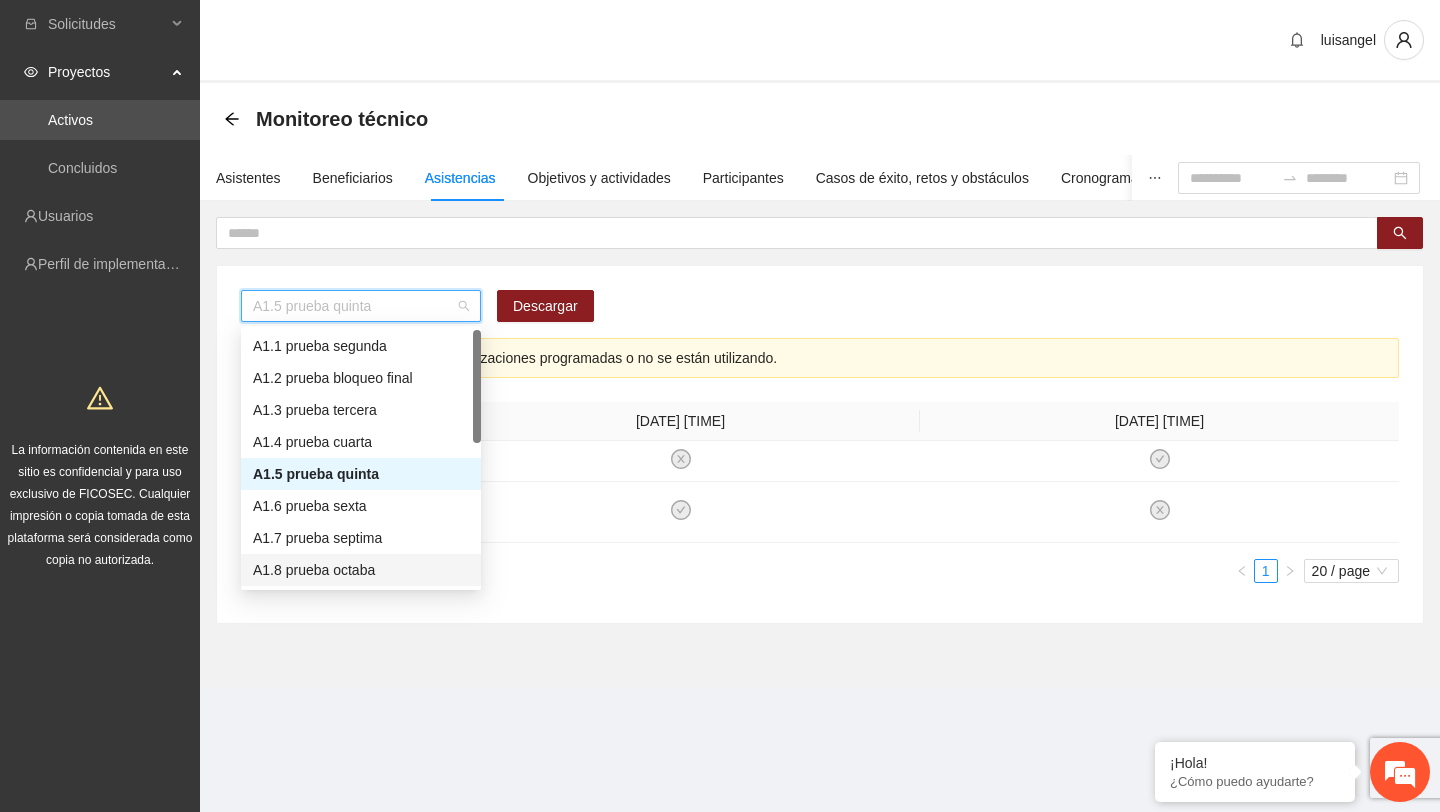 click on "Monitoreo técnico Asistentes Beneficiarios Asistencias Objetivos y actividades Participantes Casos de éxito, retos y obstáculos Cronograma Visita de campo y entregables A1.5 prueba quinta Descargar Esta actividad no tiene calendarizaciones programadas o no se están utilizando. Asistente [DATE] [TIME] [DATE] [TIME]       Fruta 7 Kiwi Kiwi 🥝  Fruta 30 Manzana roja Manzana roja 1 20 / page" at bounding box center (820, 385) 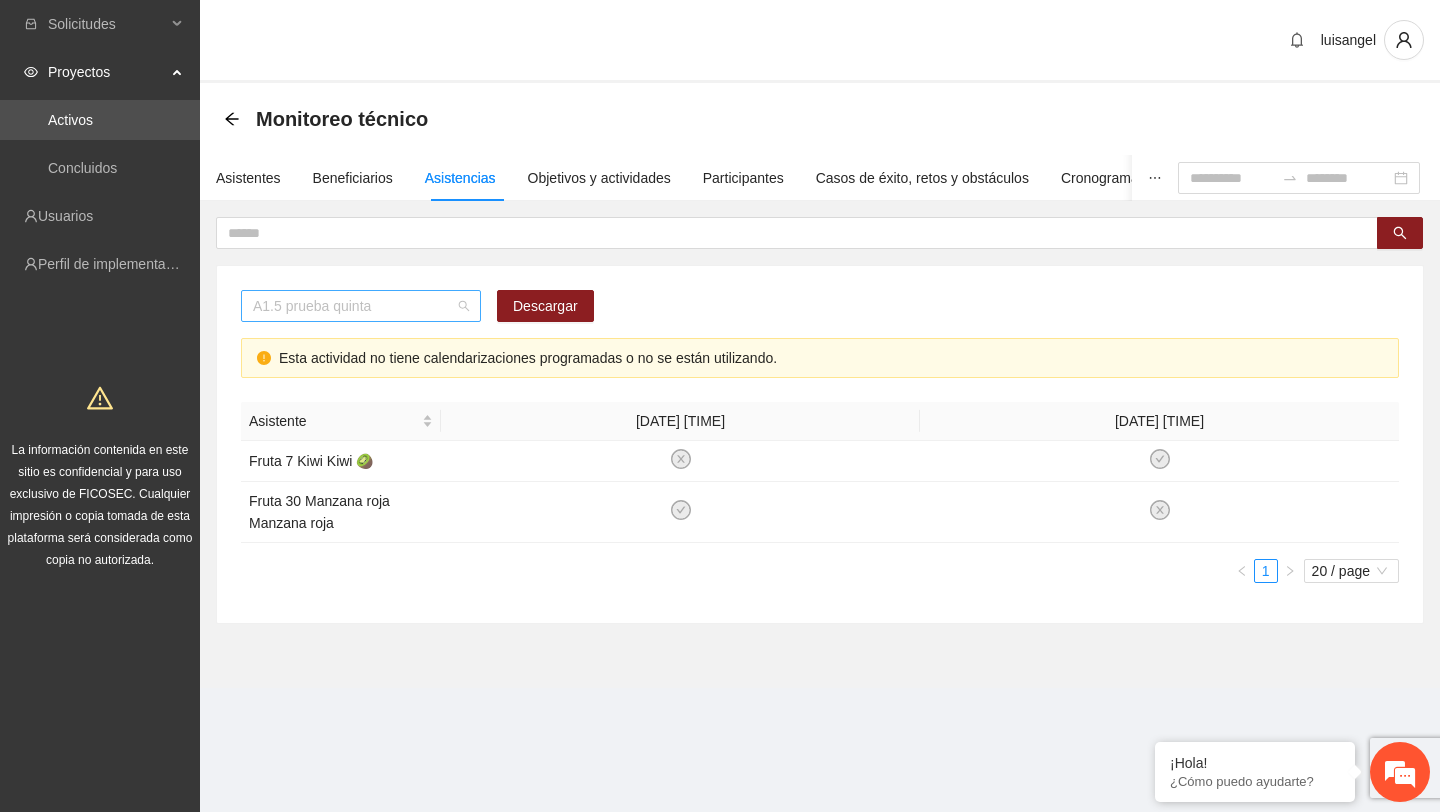 click on "A1.5 prueba quinta" at bounding box center [361, 306] 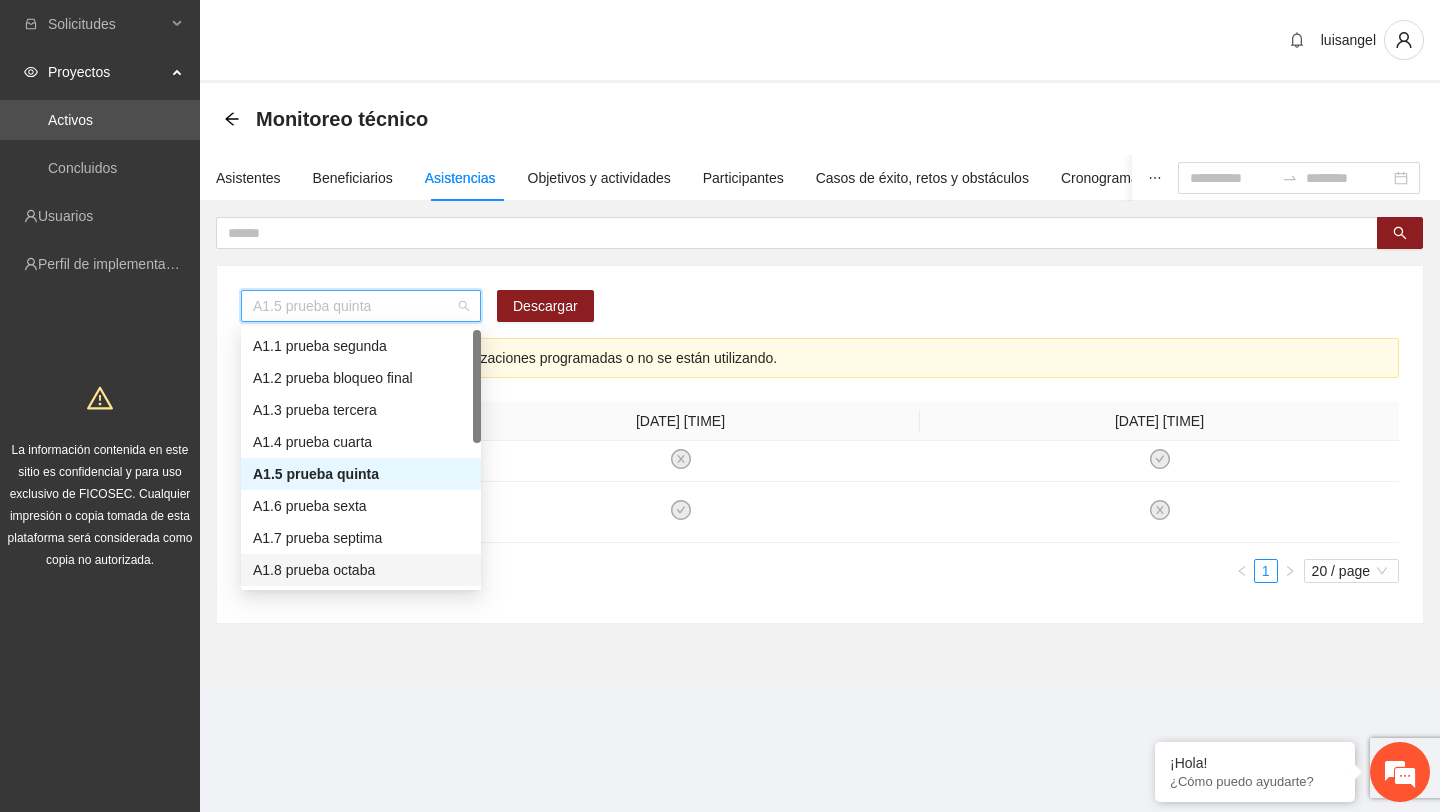 click on "A1.8 prueba octaba" at bounding box center [361, 570] 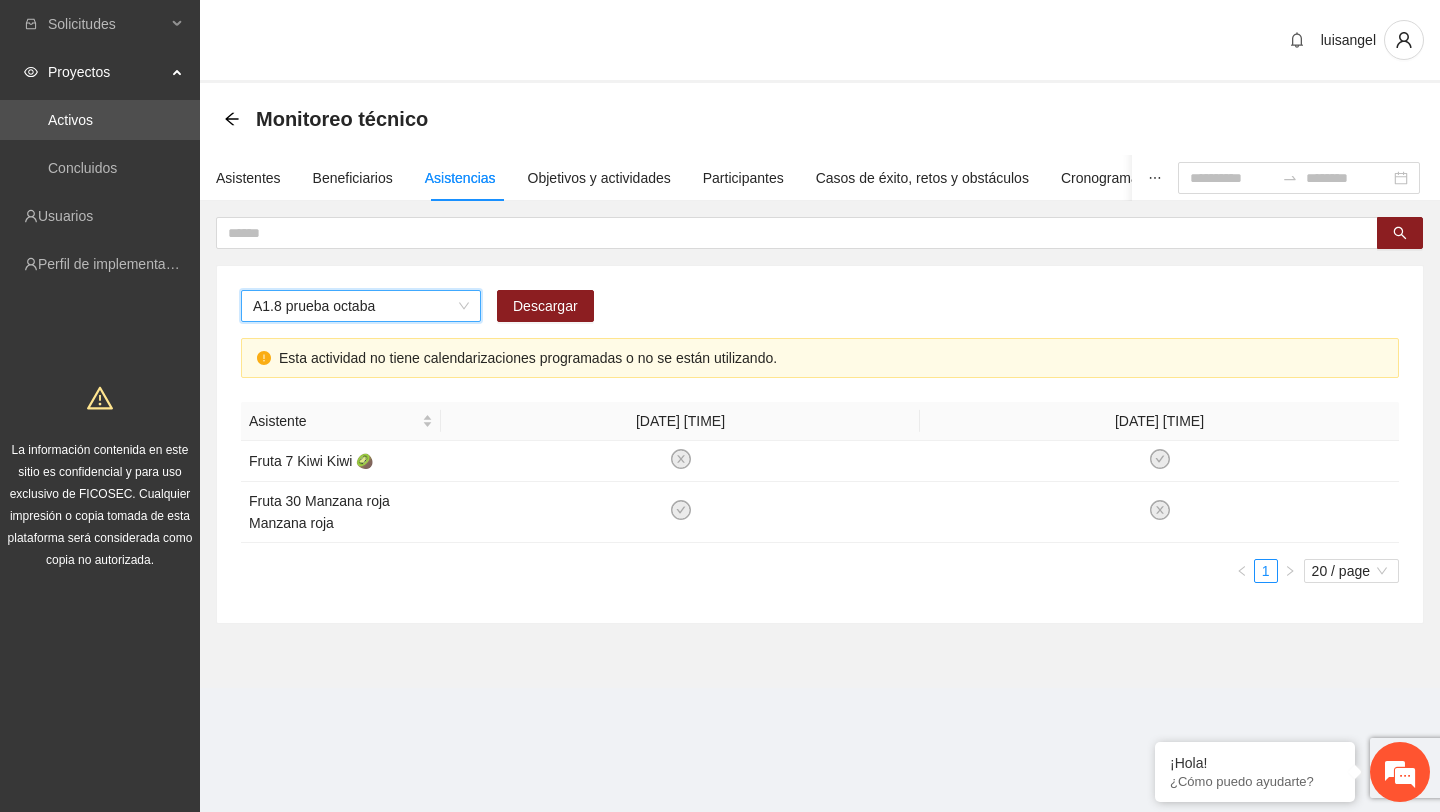 click on "A1.8 prueba octaba" at bounding box center [361, 306] 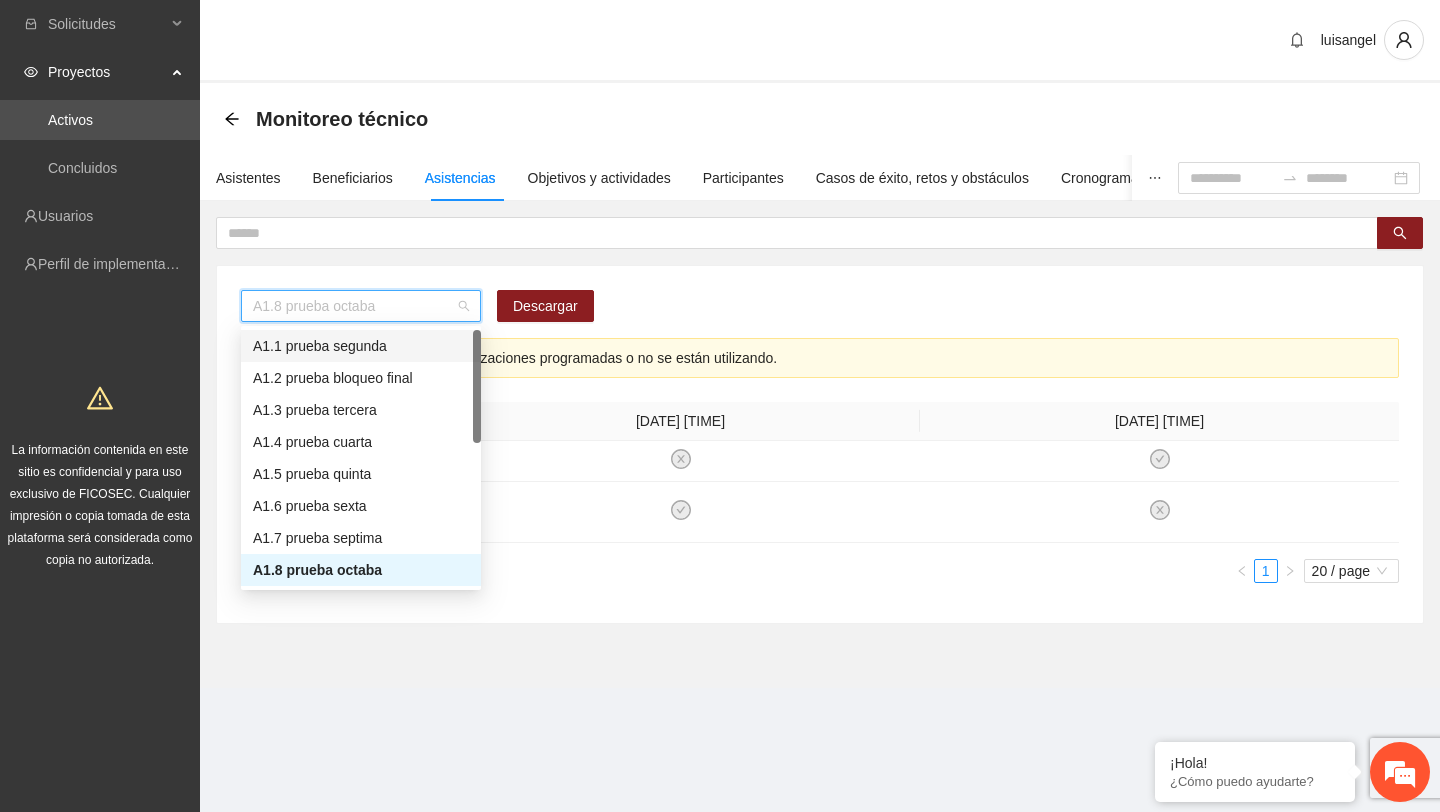 click on "A1.1 prueba segunda" at bounding box center [361, 346] 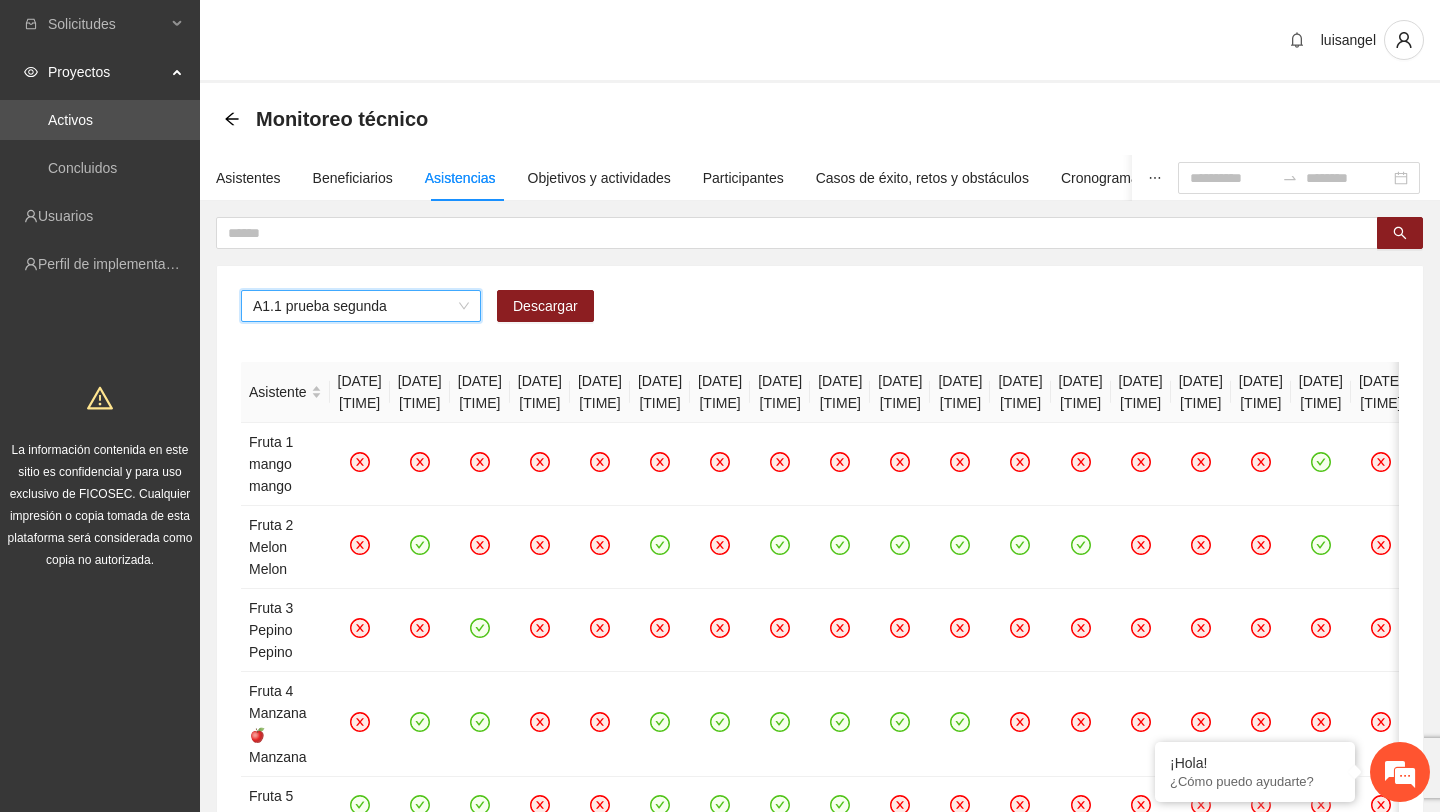 click on "A1.1 prueba segunda A1.1 prueba segunda Descargar Asistente [DATE] [TIME] [DATE] [TIME] [DATE] [TIME] [DATE] [TIME] [DATE] [TIME] [DATE] [TIME] [DATE] [TIME] [DATE] [TIME] [DATE] [TIME] [DATE] [TIME] [DATE] [TIME] [DATE] [TIME] [DATE] [TIME] [DATE] [TIME] [DATE] [TIME] [DATE] [TIME] [DATE] [TIME]                                       Fruta 1 mango mango Fruta 2 Melon Melon Fruta 3 Pepino Pepino Fruta 4 Manzana 🍎  Manzana Fruta 5 Uvas Uvas Fruta 6 Sandia Sandia  Fruta 7 Kiwi Kiwi 🥝  Fruta 16 Arandano Arandano Fruta 30 Manzana roja Manzana roja 1 20 / page" at bounding box center [820, 780] 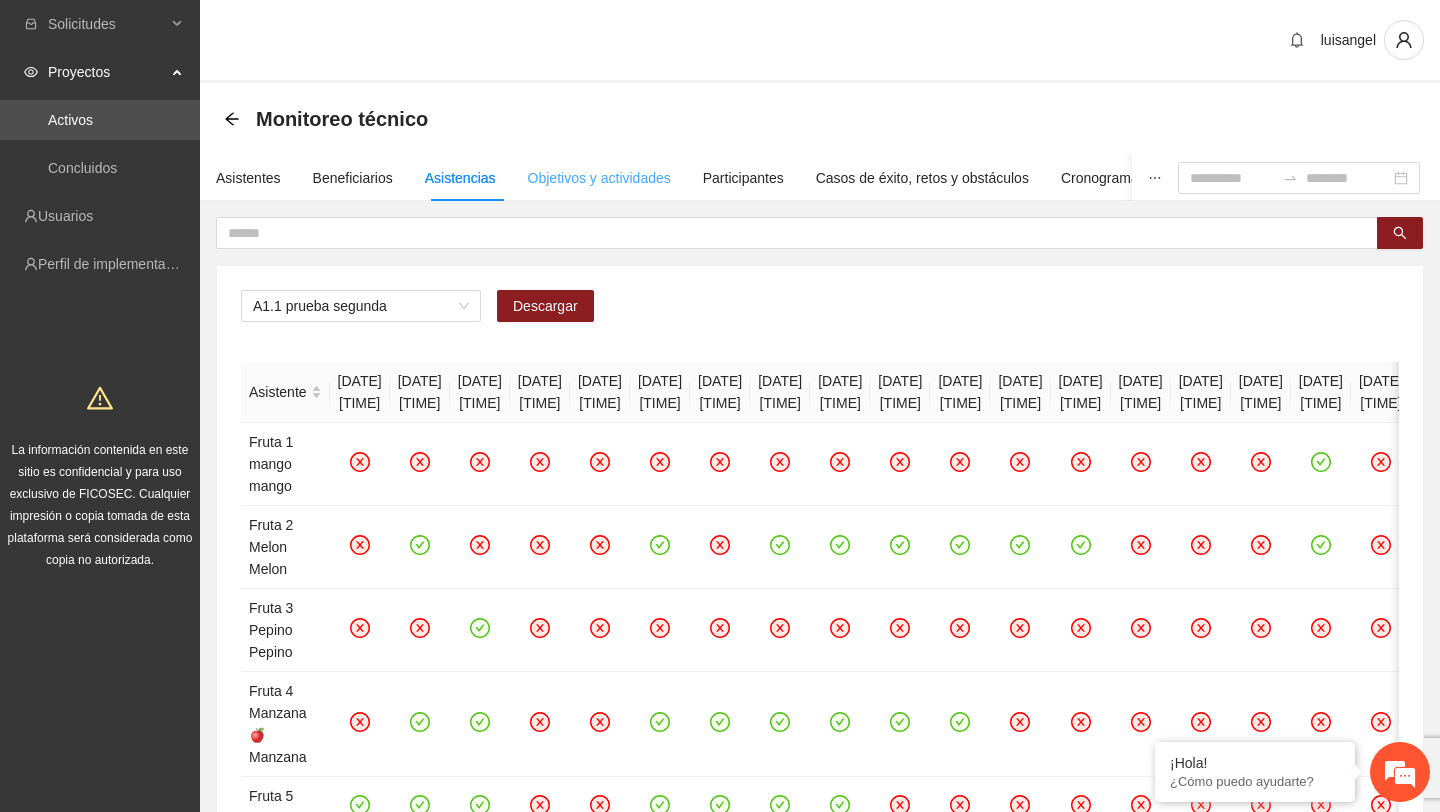 click on "Objetivos y actividades" at bounding box center (599, 178) 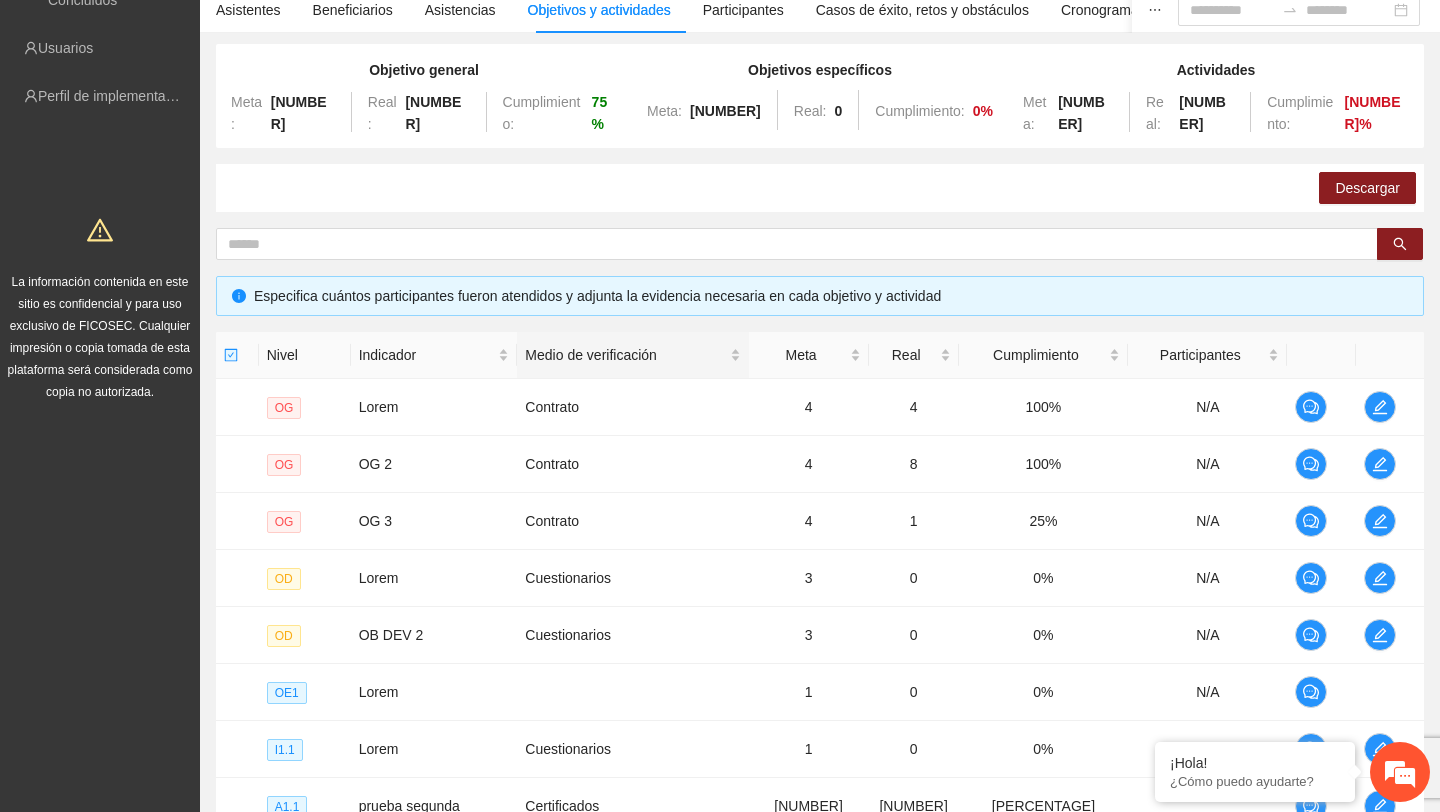 scroll, scrollTop: 497, scrollLeft: 0, axis: vertical 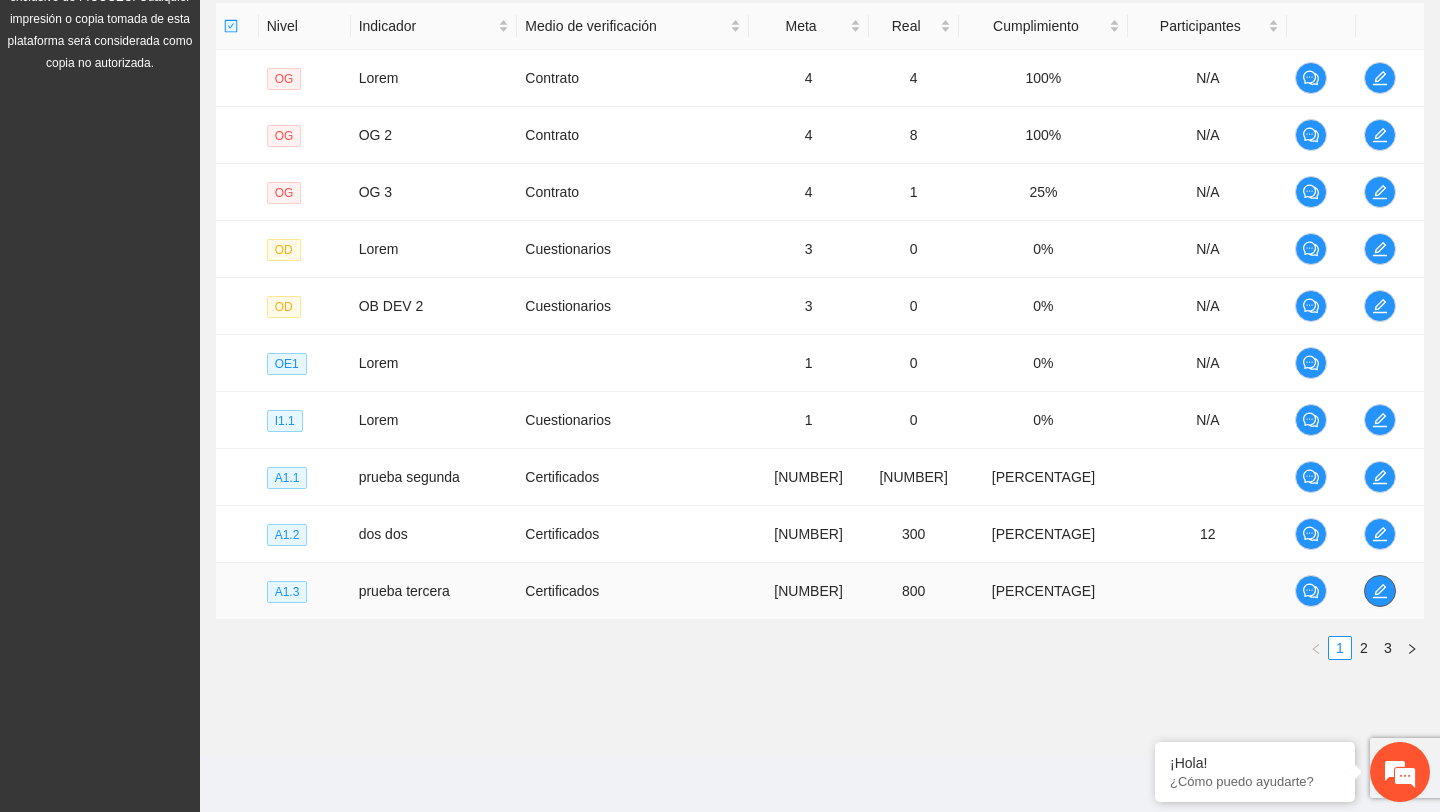 click 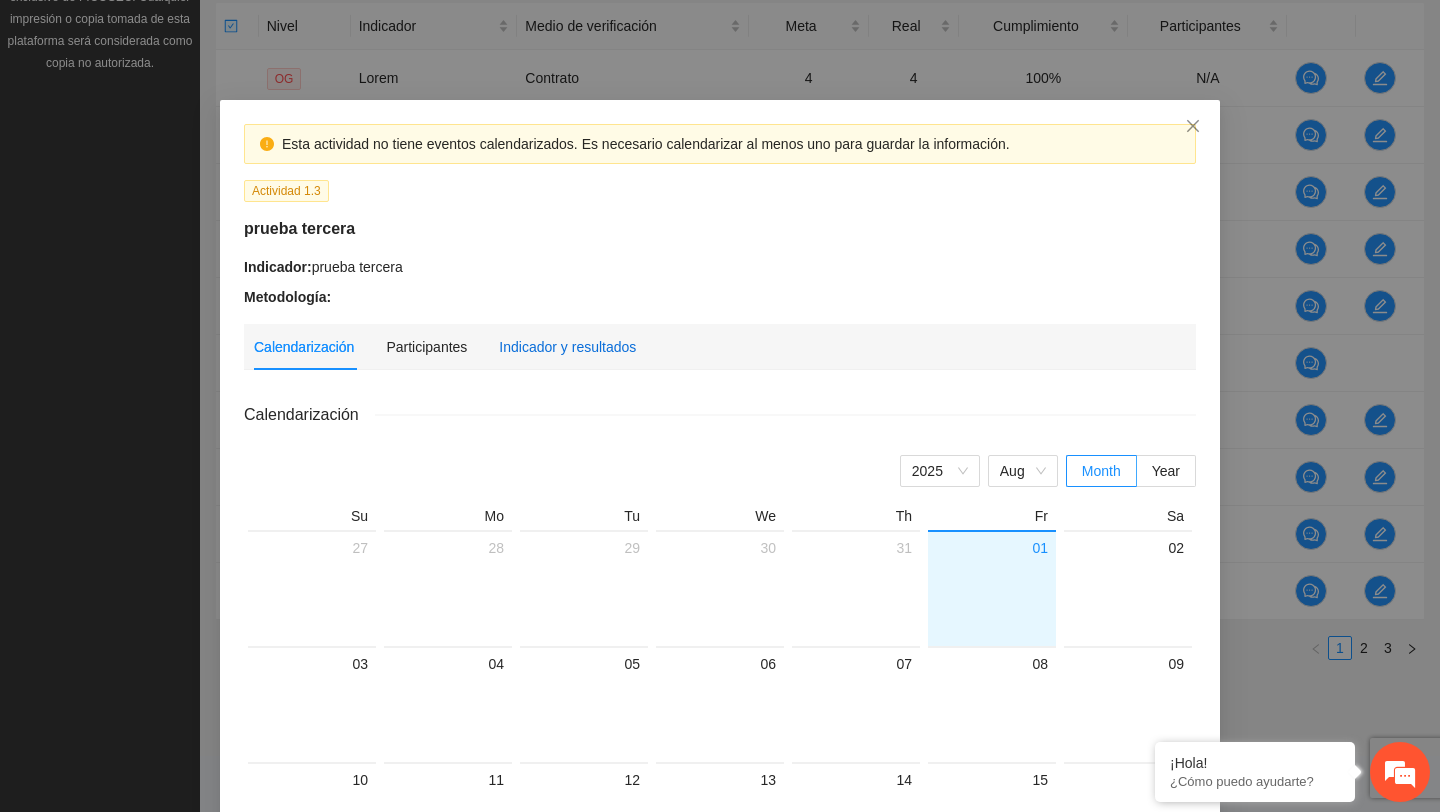 click on "Indicador y resultados" at bounding box center (567, 347) 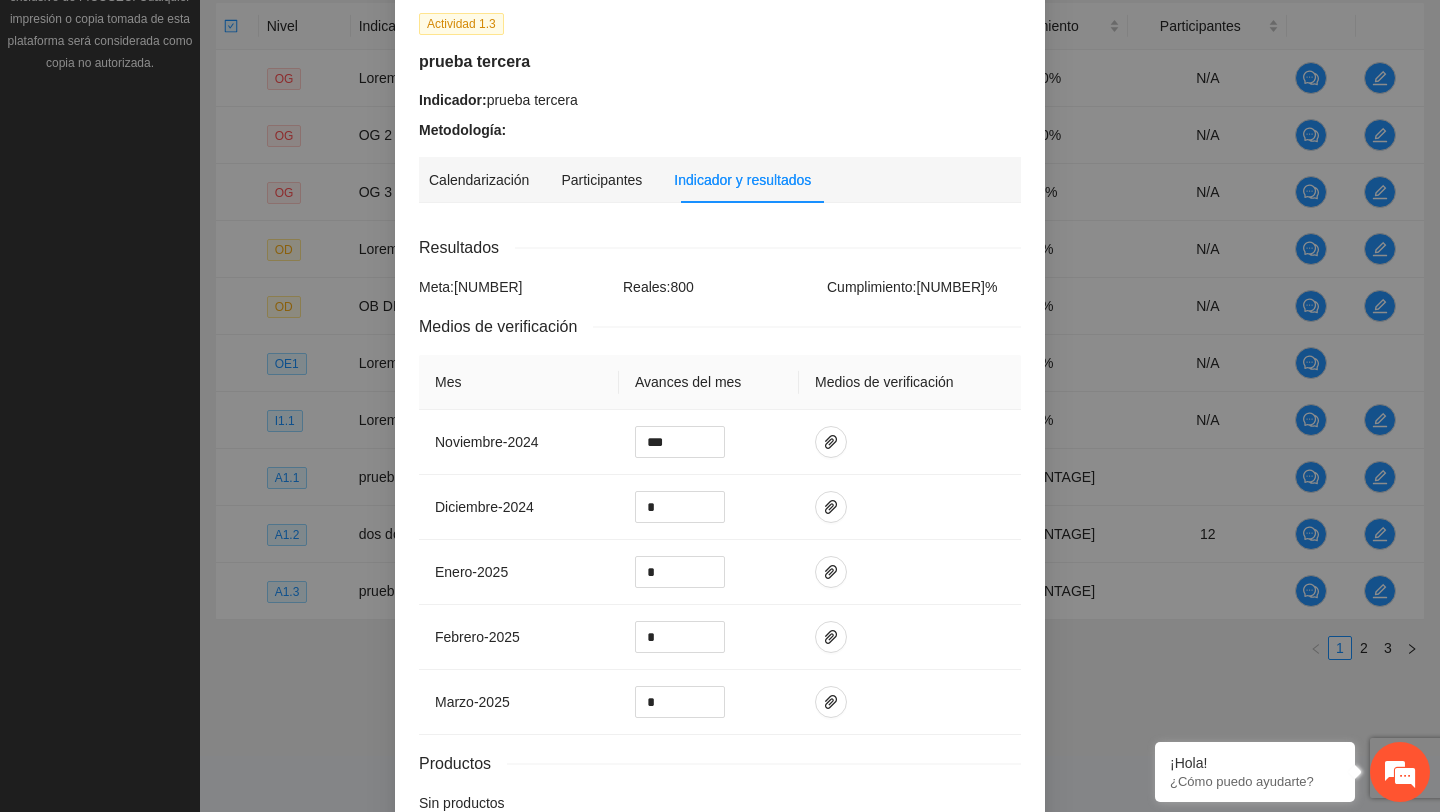 scroll, scrollTop: 0, scrollLeft: 0, axis: both 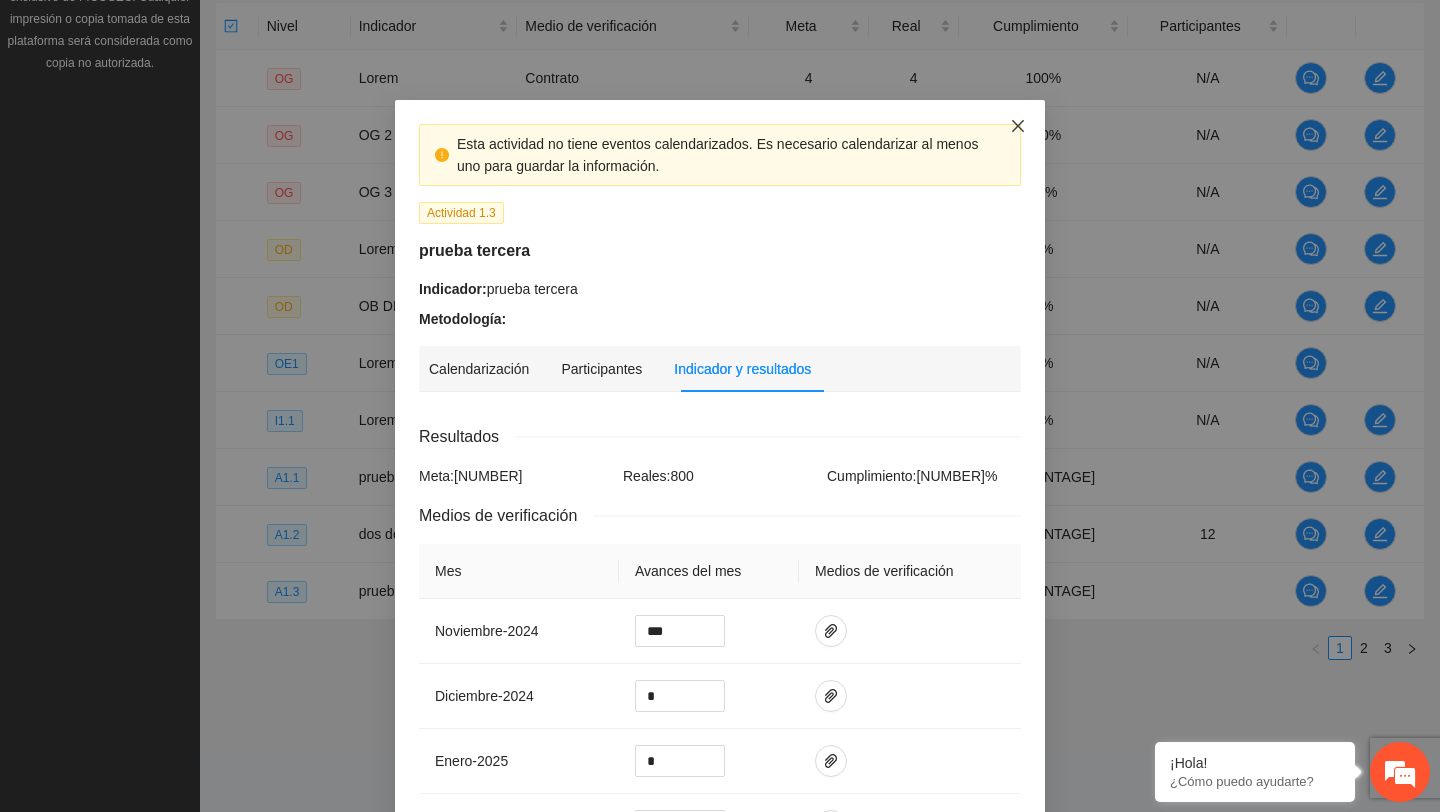 click 